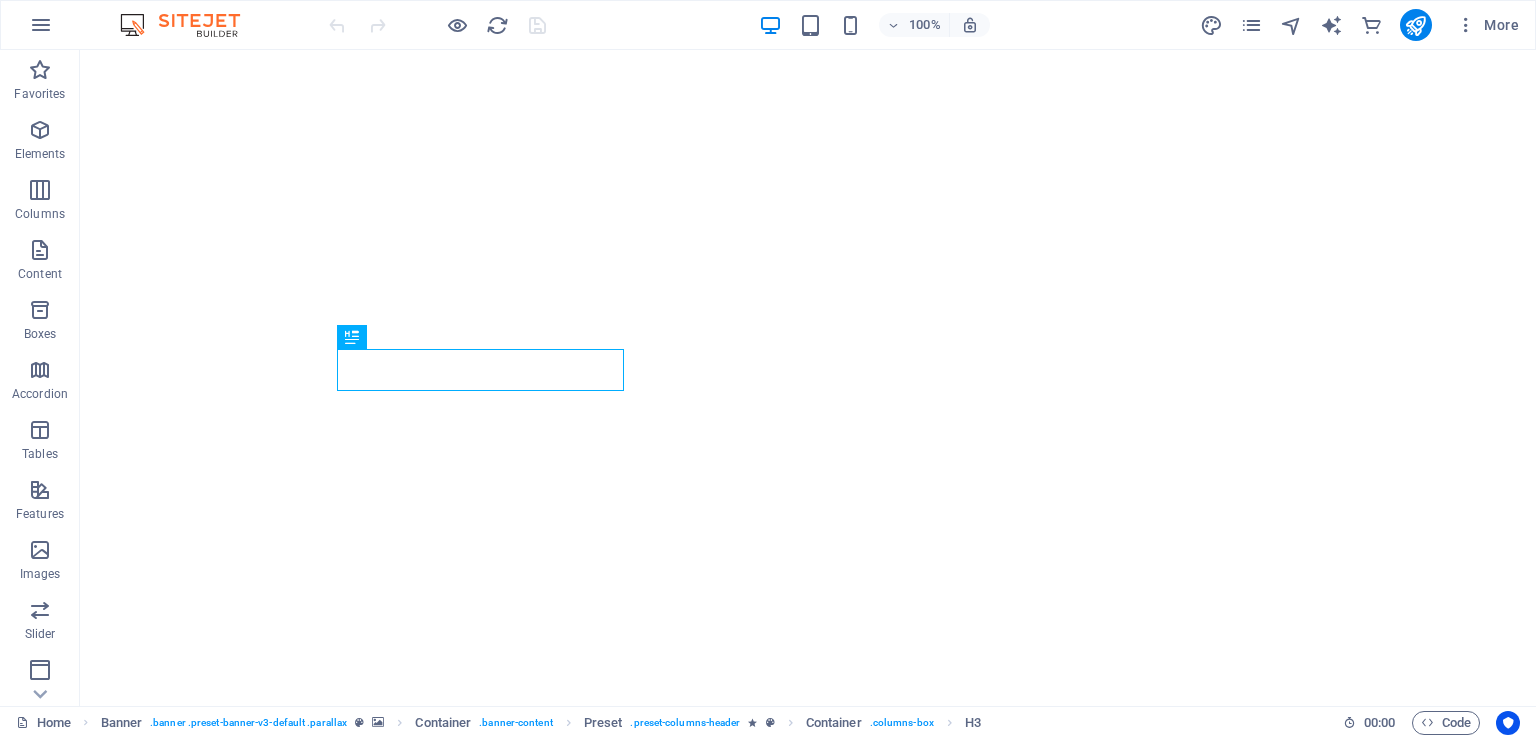 scroll, scrollTop: 0, scrollLeft: 0, axis: both 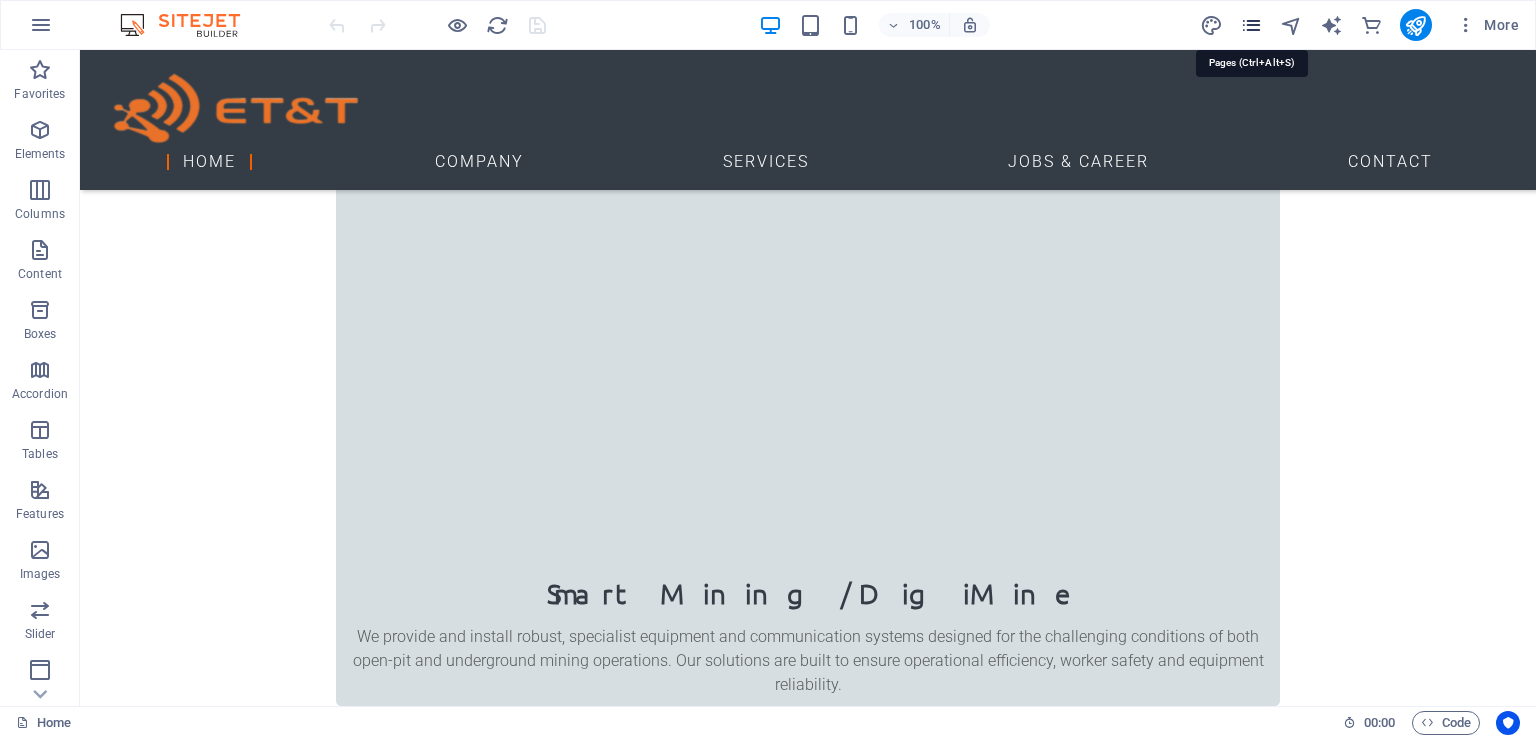 click at bounding box center (1251, 25) 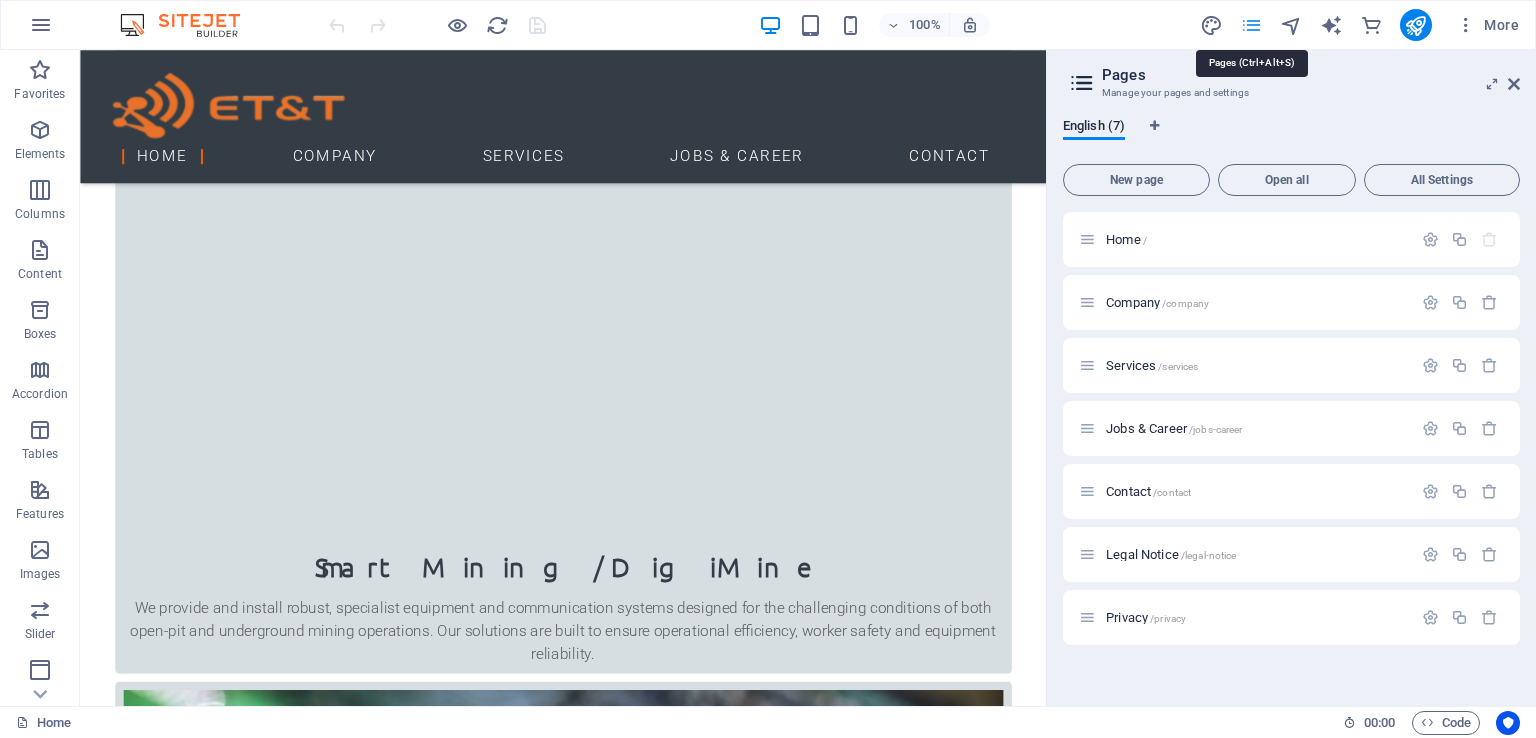 scroll, scrollTop: 1591, scrollLeft: 0, axis: vertical 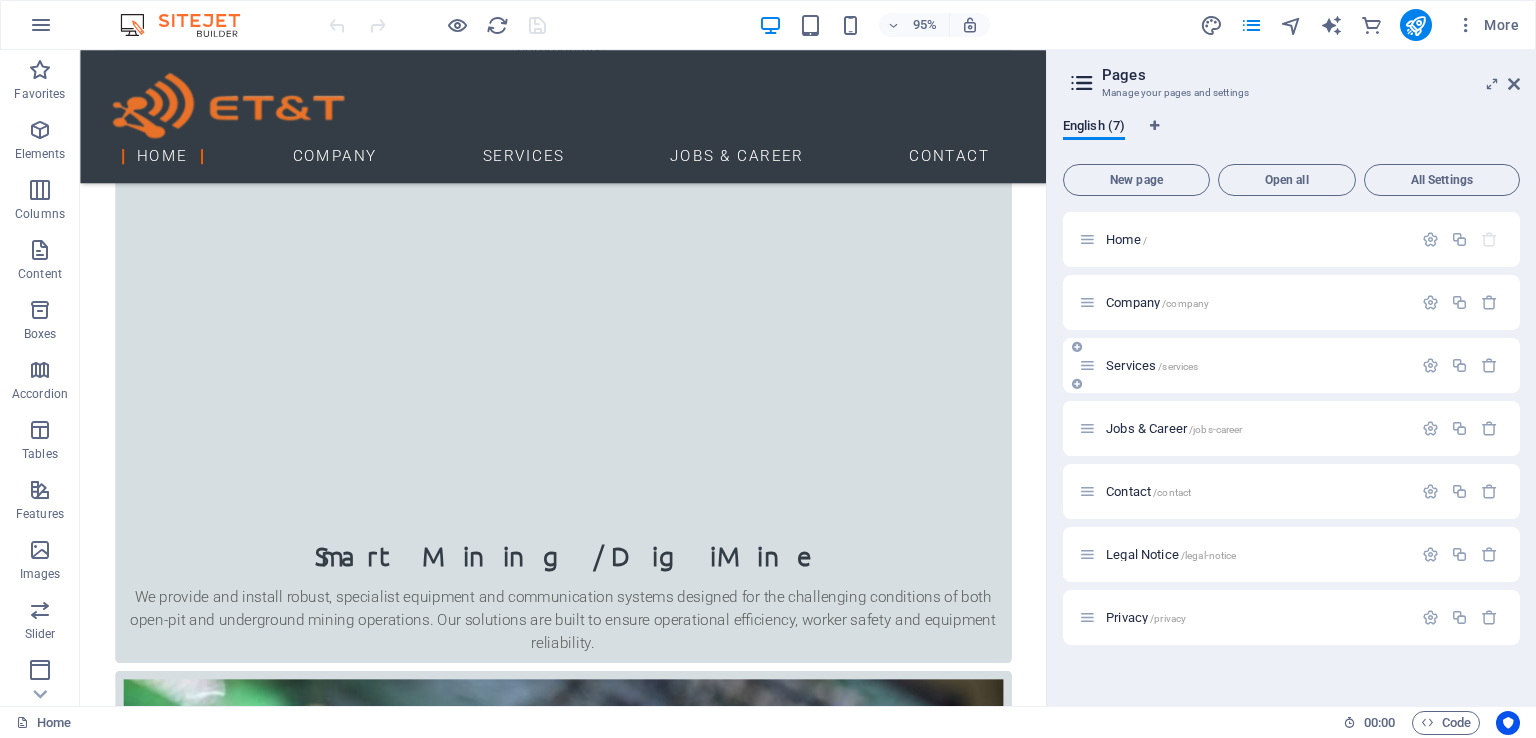 click on "Services /services" at bounding box center [1245, 365] 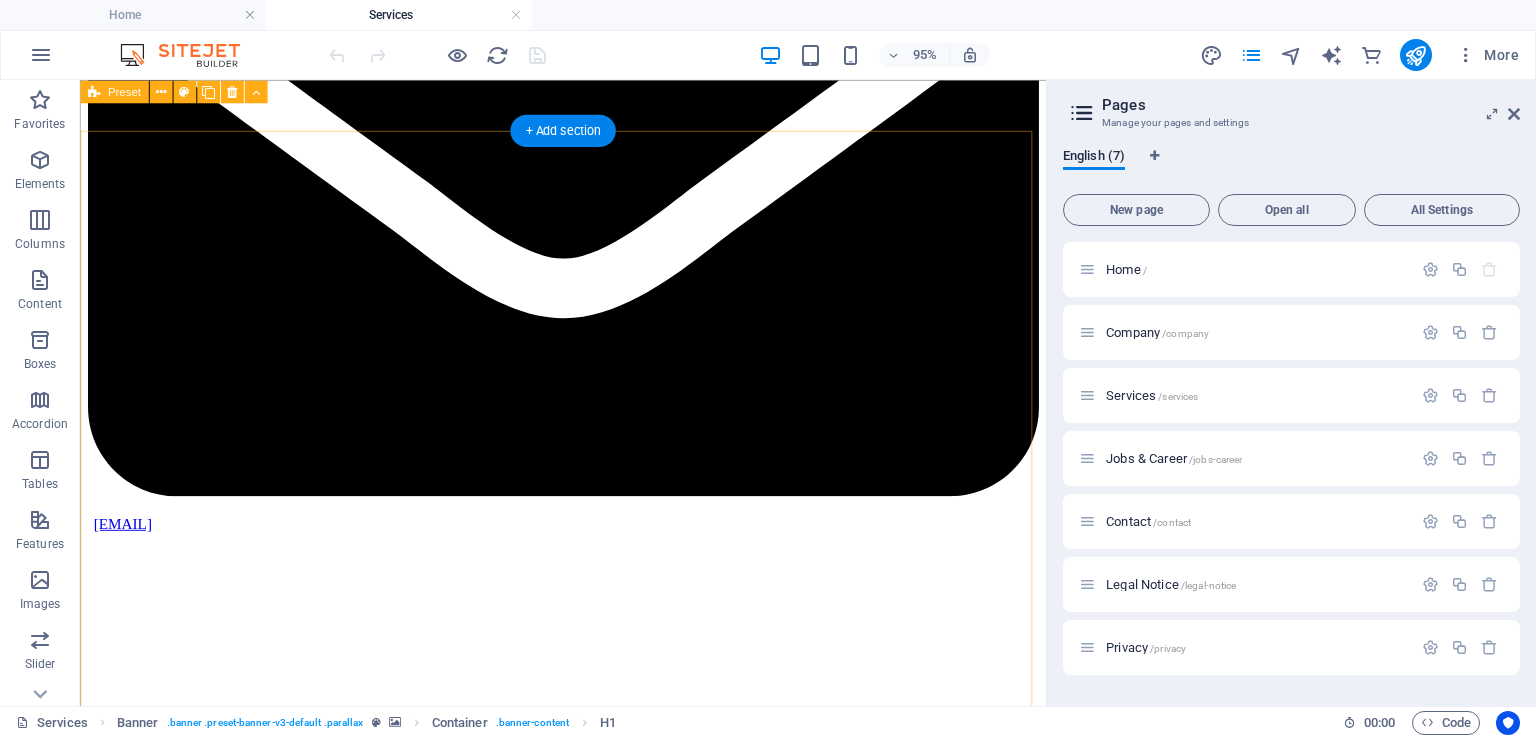 scroll, scrollTop: 2916, scrollLeft: 0, axis: vertical 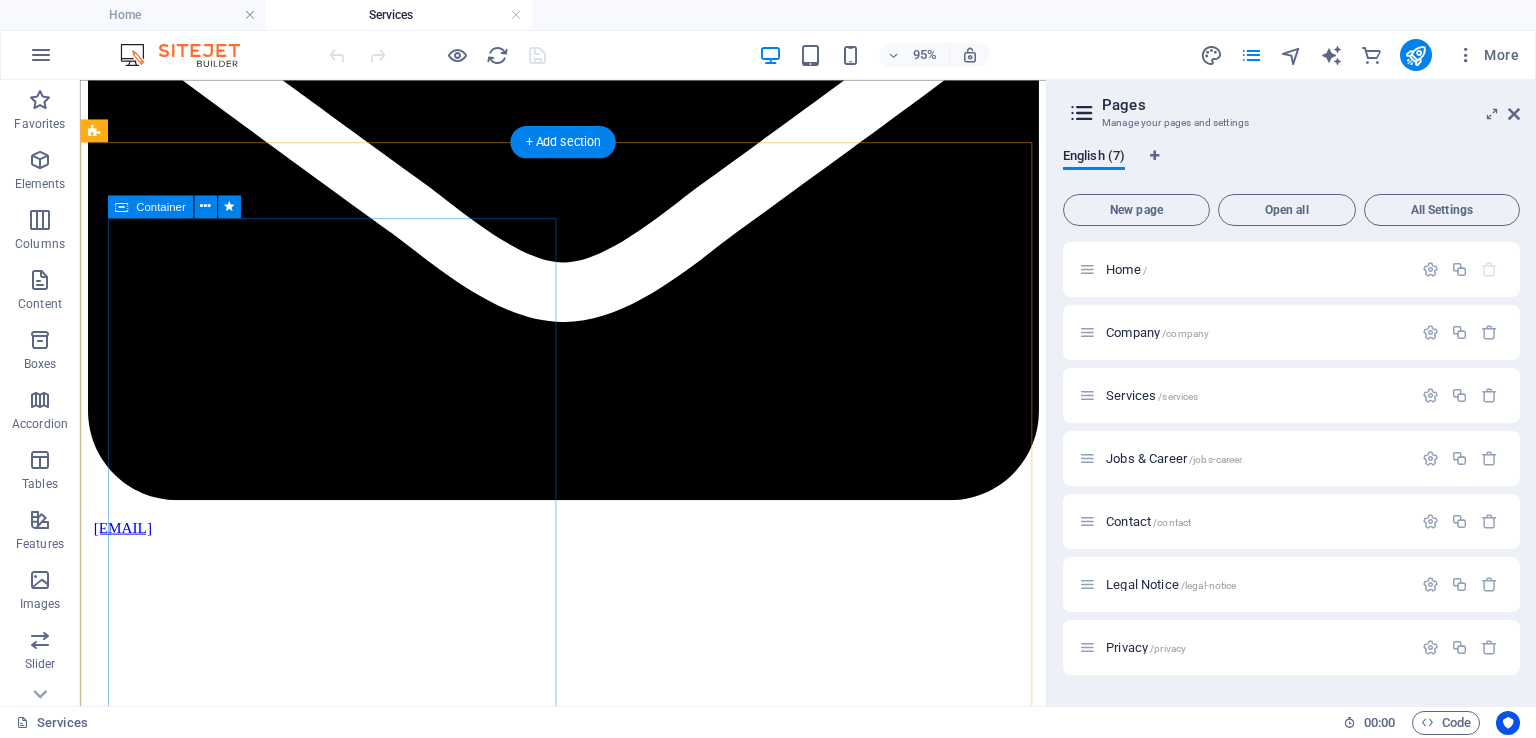 click on "Electronics Solutions: Design and Installation We design, prototype, and install electronic systems tailored for specialised applications. From printed circuit board (PCB) design to embedded system integration, our services cover the full product development cycle, supporting industries such as manufacturing, education, energy, and automation." at bounding box center (588, 7358) 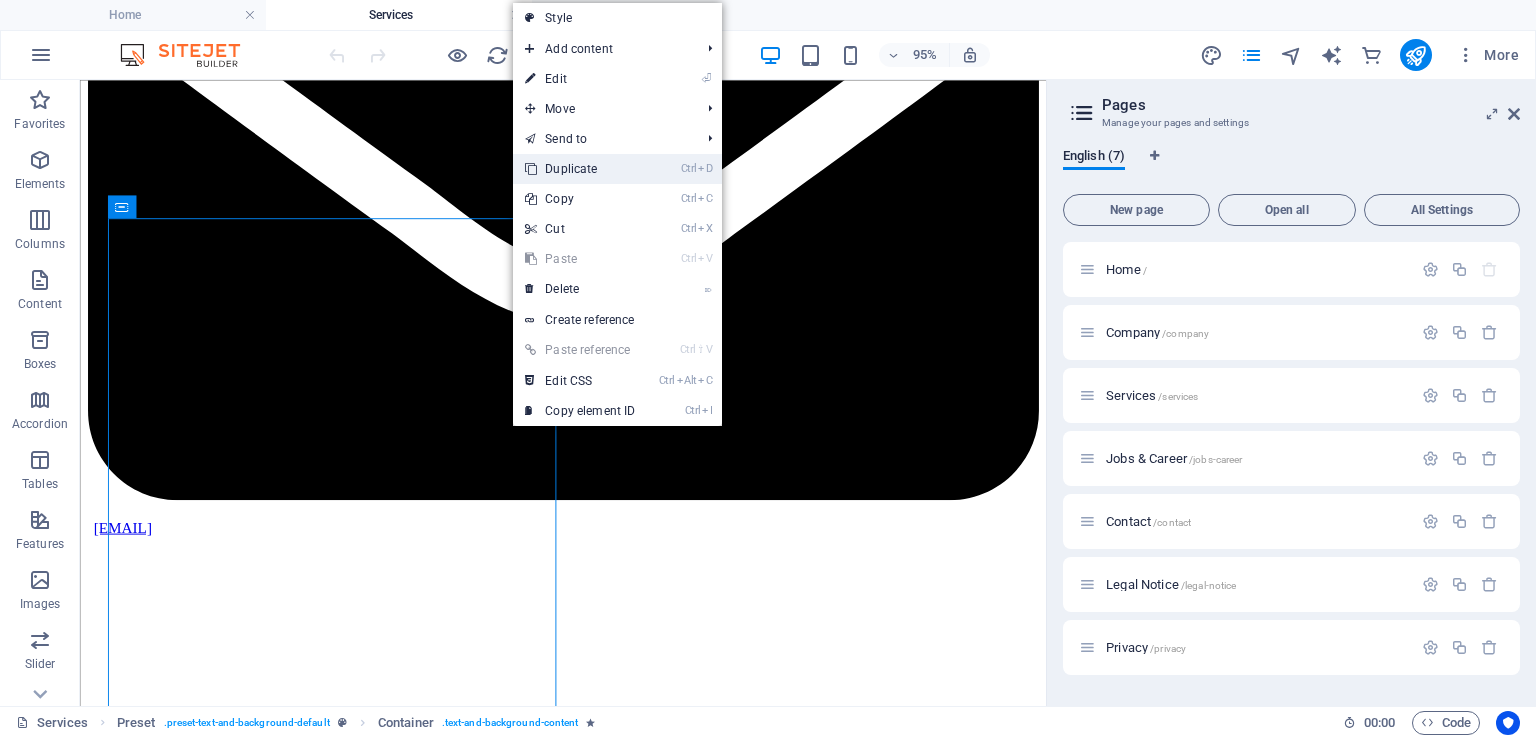 click on "Ctrl D  Duplicate" at bounding box center [580, 169] 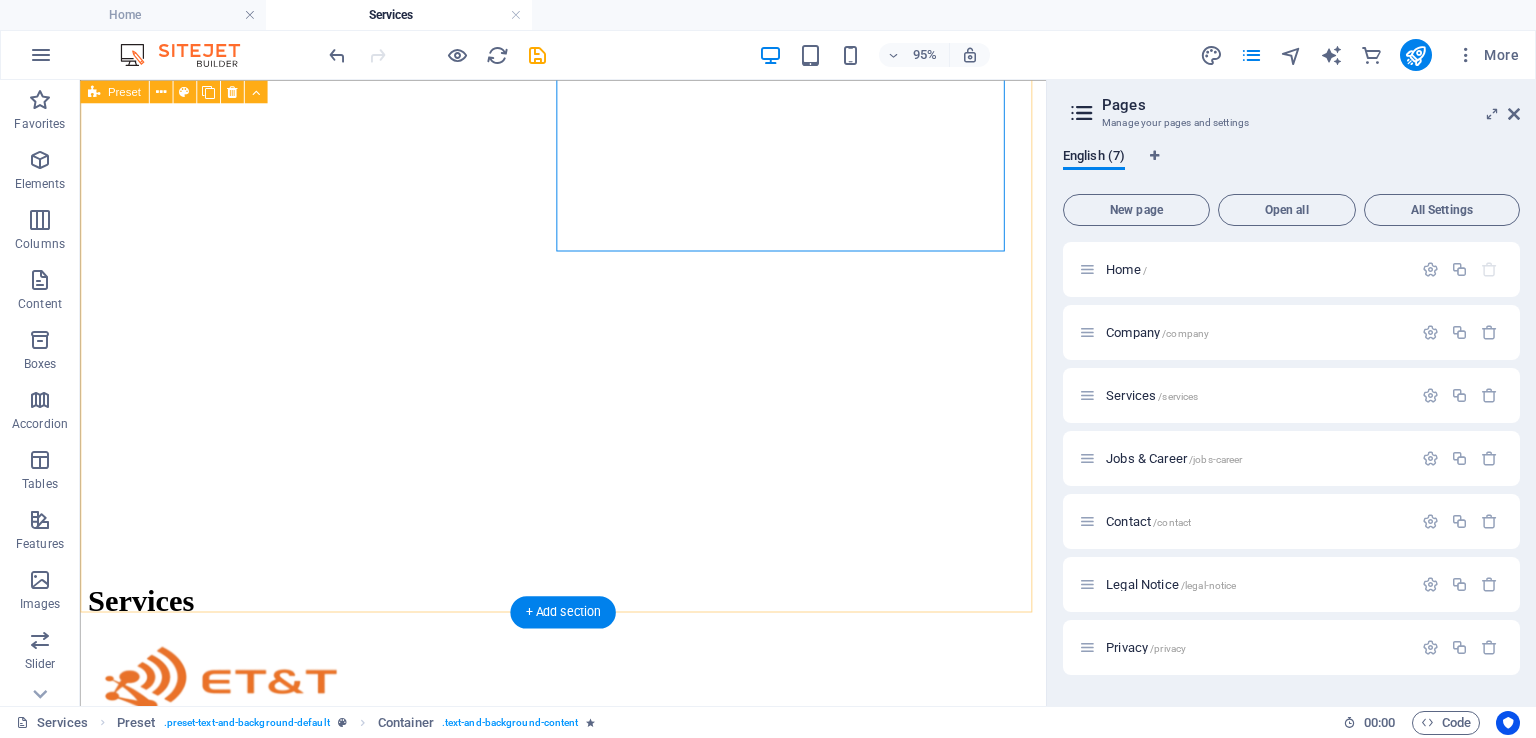 scroll, scrollTop: 3408, scrollLeft: 0, axis: vertical 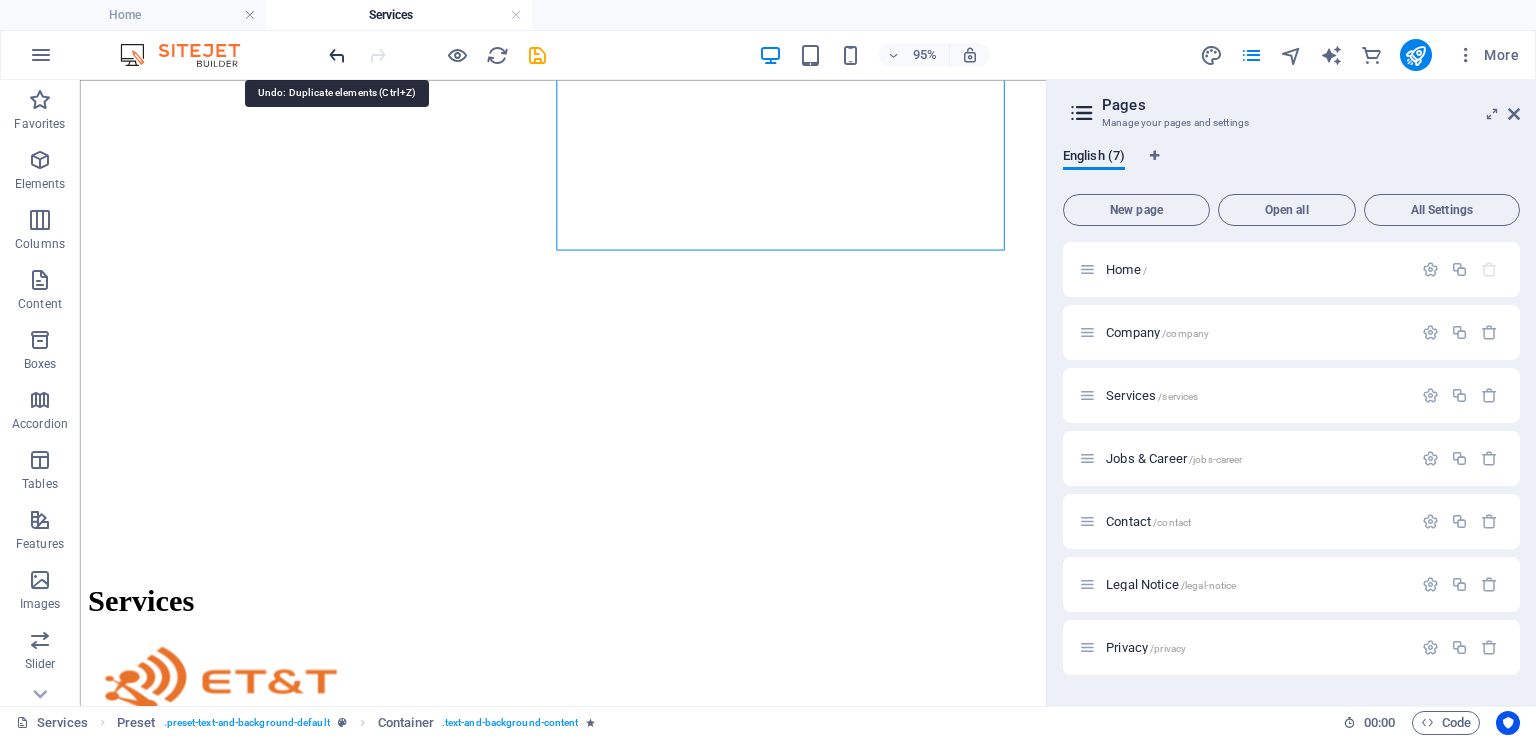 click at bounding box center [337, 55] 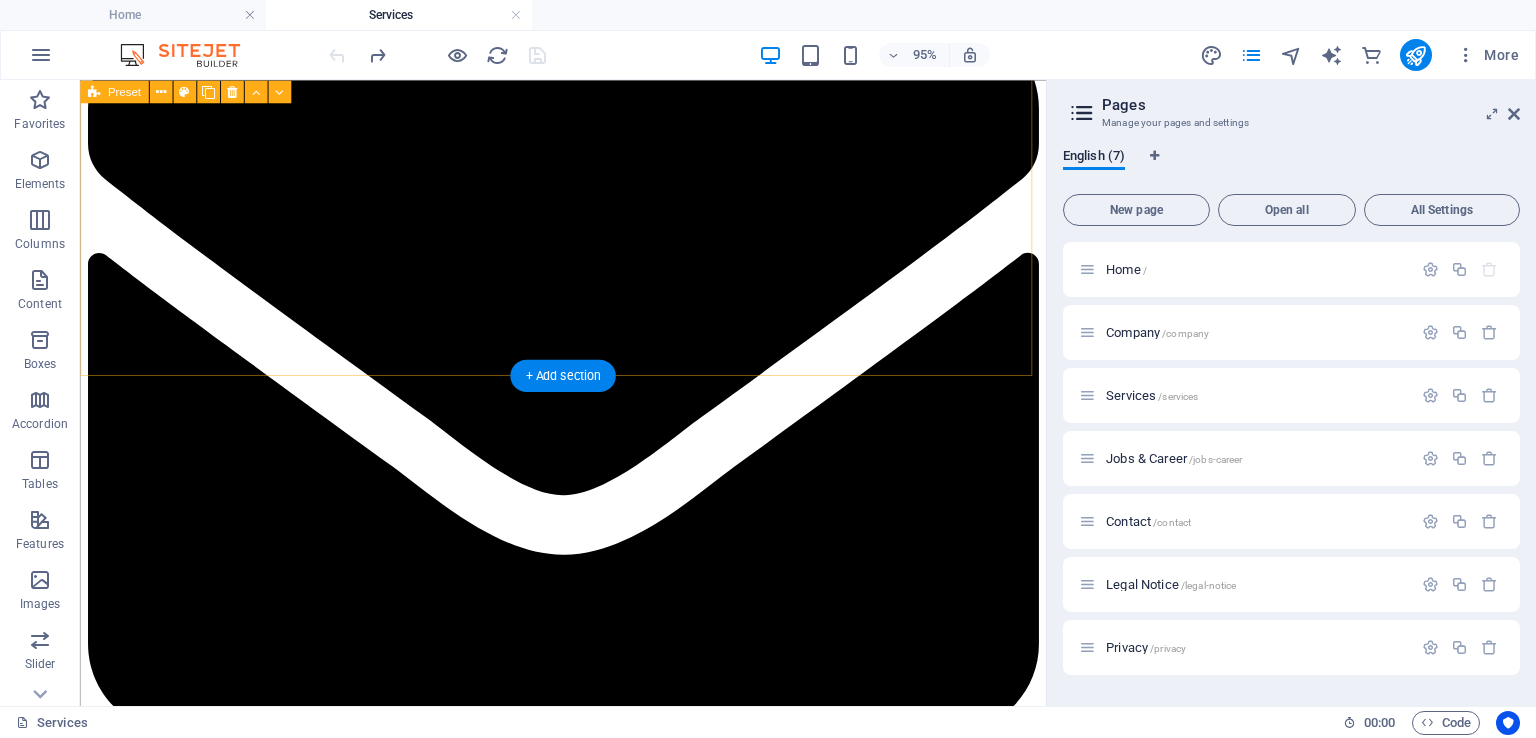 scroll, scrollTop: 2668, scrollLeft: 0, axis: vertical 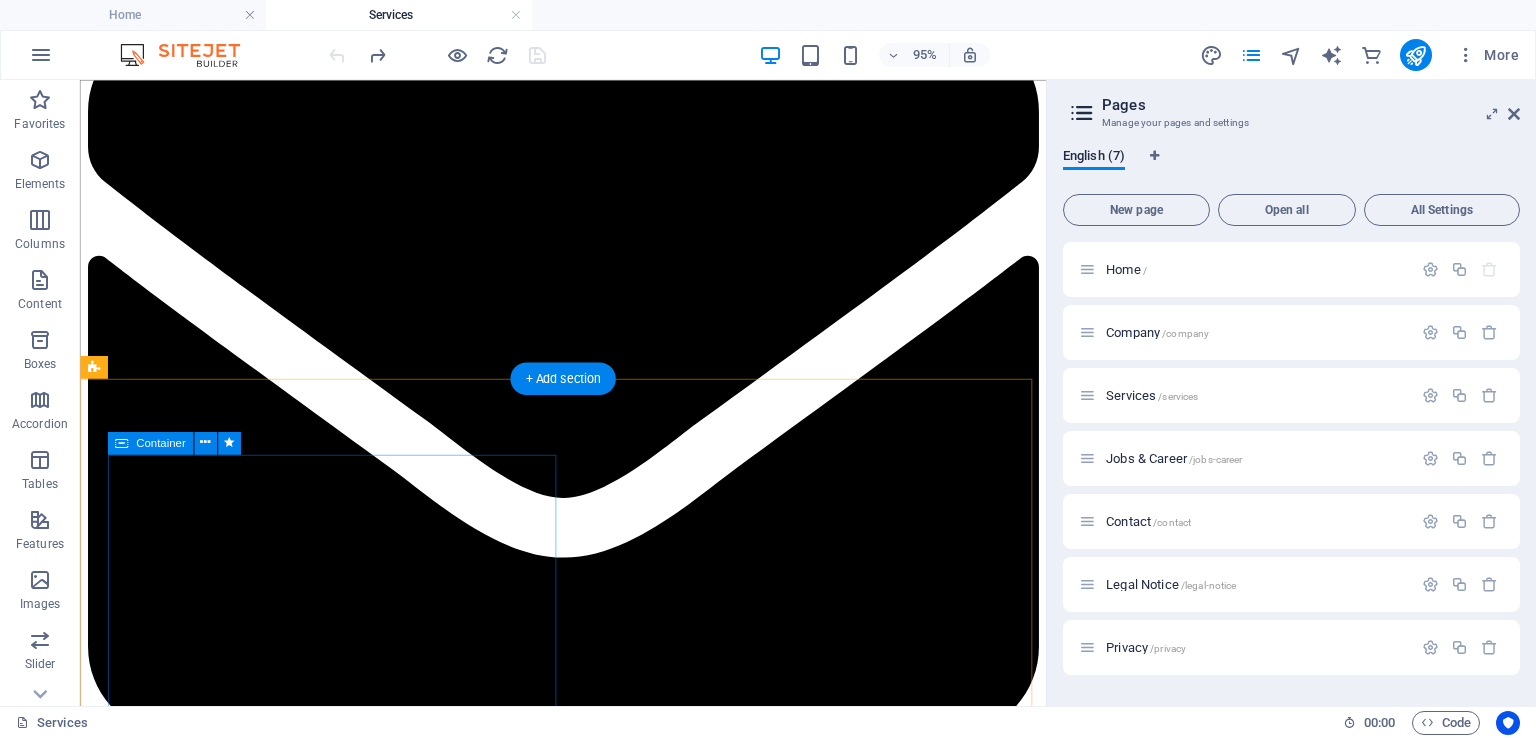click on "Electronics Solutions: Design and Installation We design, prototype, and install electronic systems tailored for specialised applications. From printed circuit board (PCB) design to embedded system integration, our services cover the full product development cycle, supporting industries such as manufacturing, education, energy, and automation." at bounding box center [588, 7606] 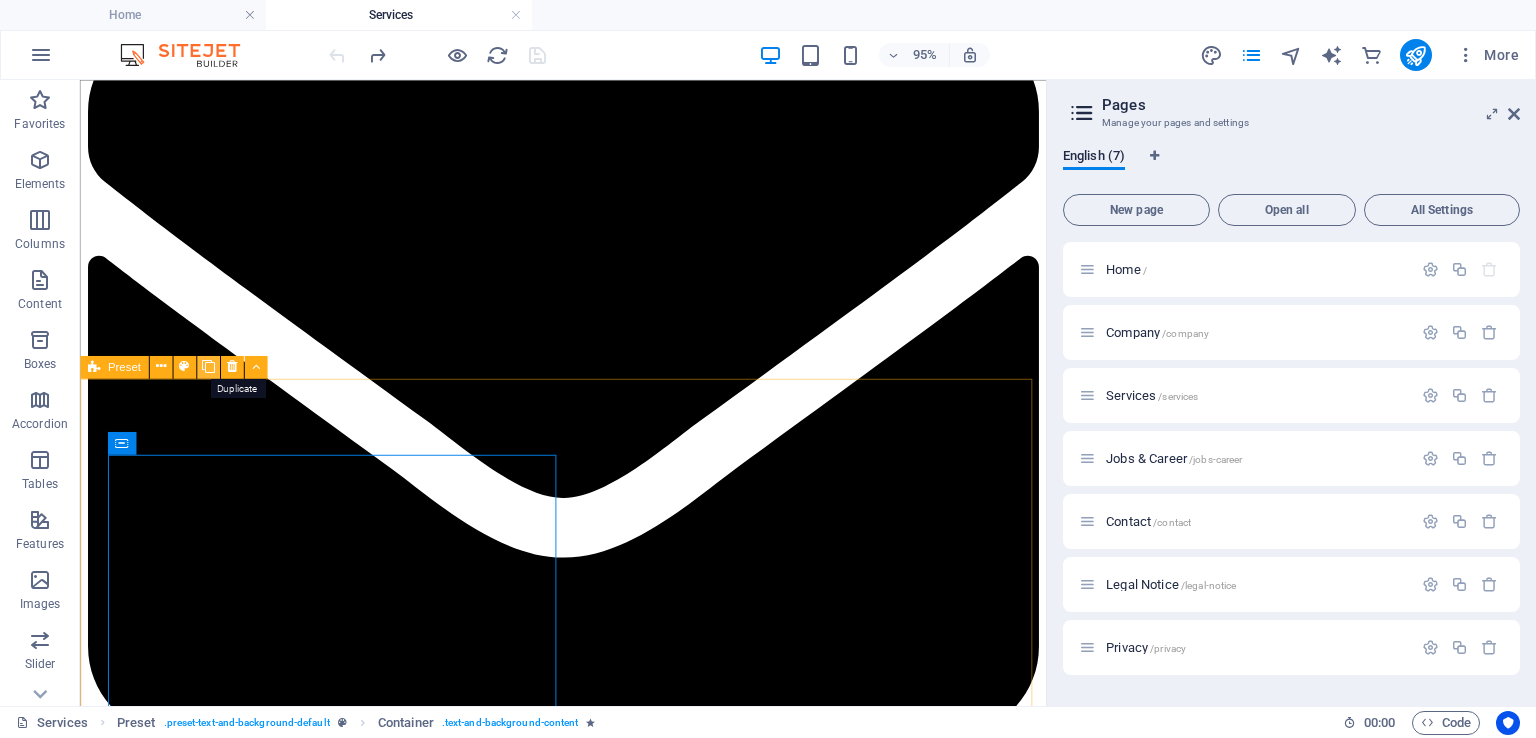 click at bounding box center (207, 367) 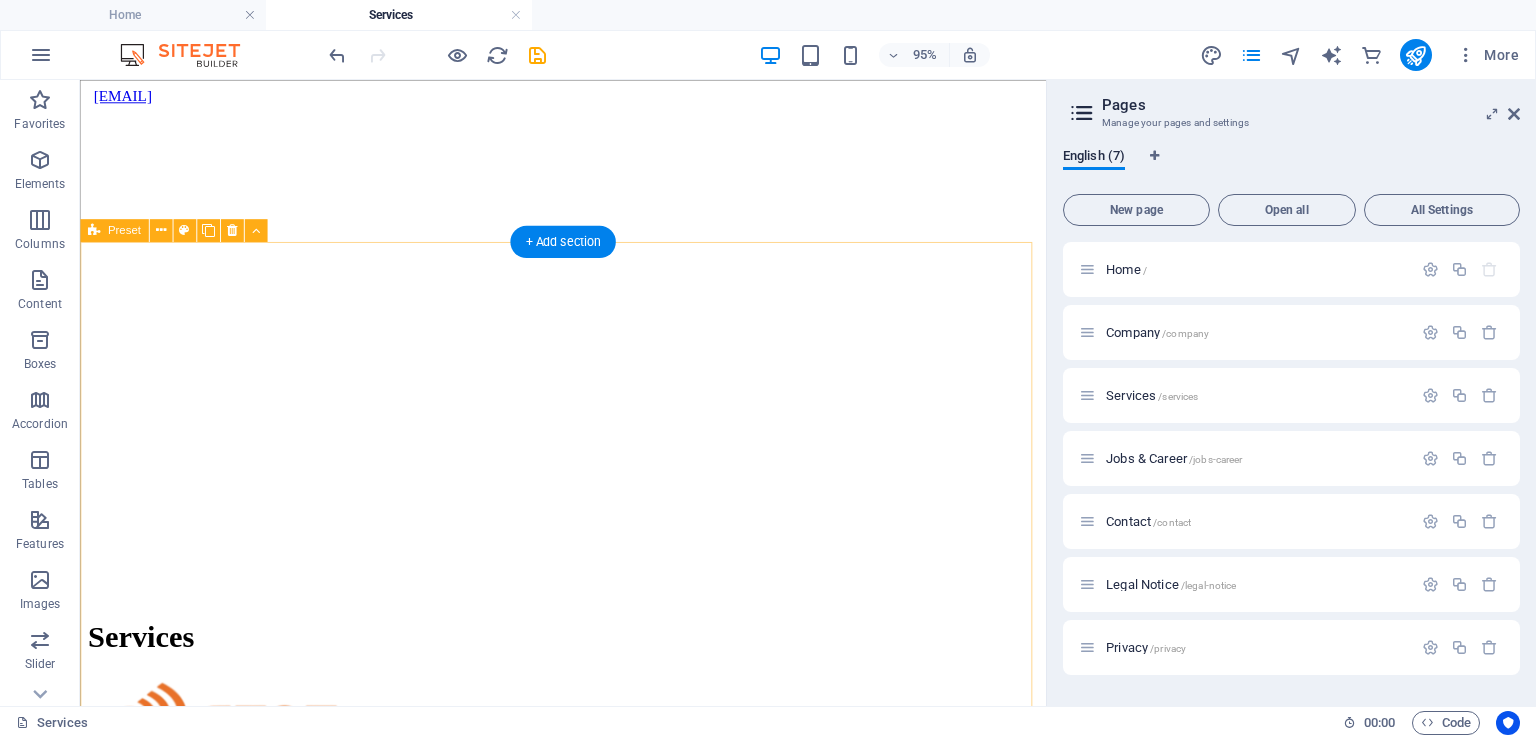 scroll, scrollTop: 3600, scrollLeft: 0, axis: vertical 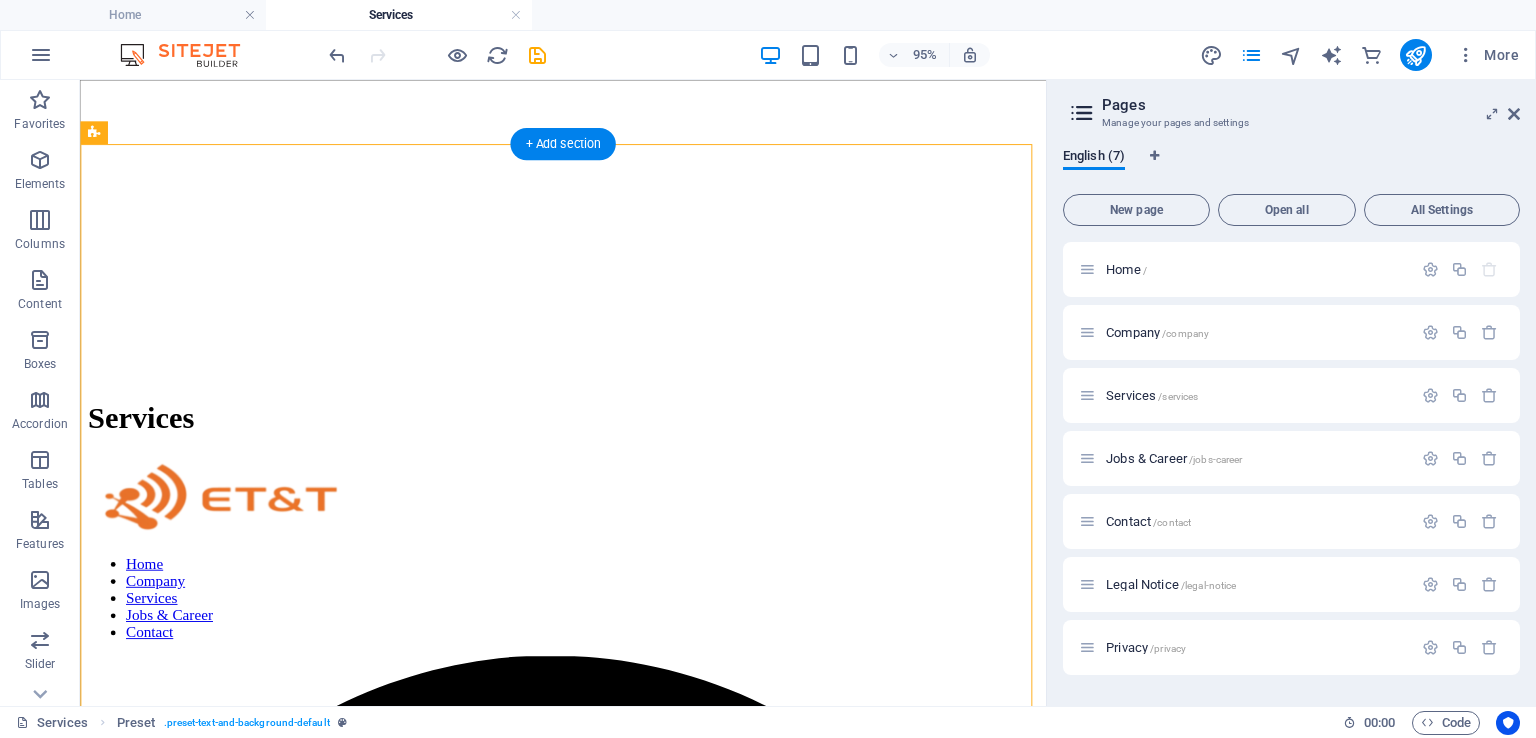 drag, startPoint x: 511, startPoint y: 423, endPoint x: 767, endPoint y: 409, distance: 256.38254 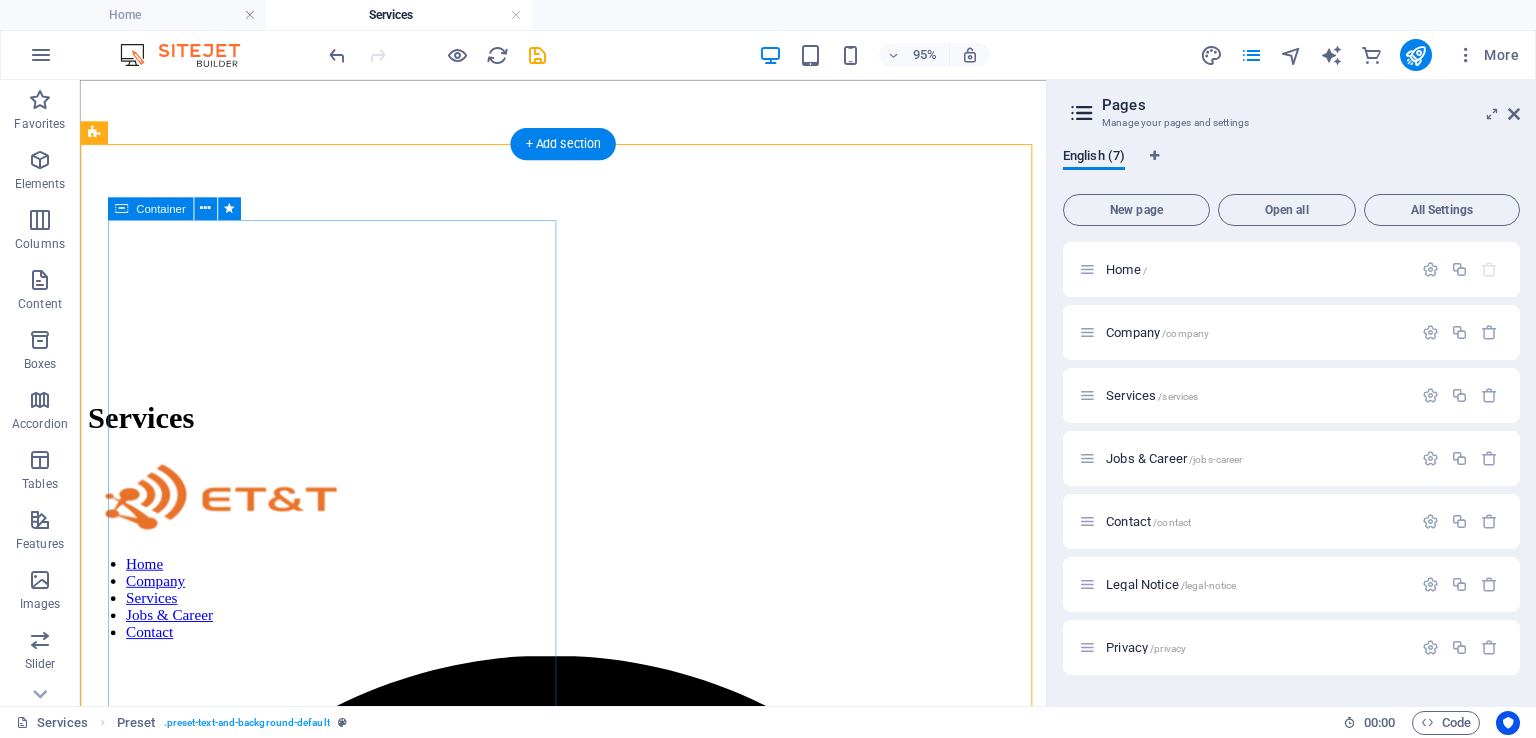 drag, startPoint x: 805, startPoint y: 427, endPoint x: 533, endPoint y: 449, distance: 272.88824 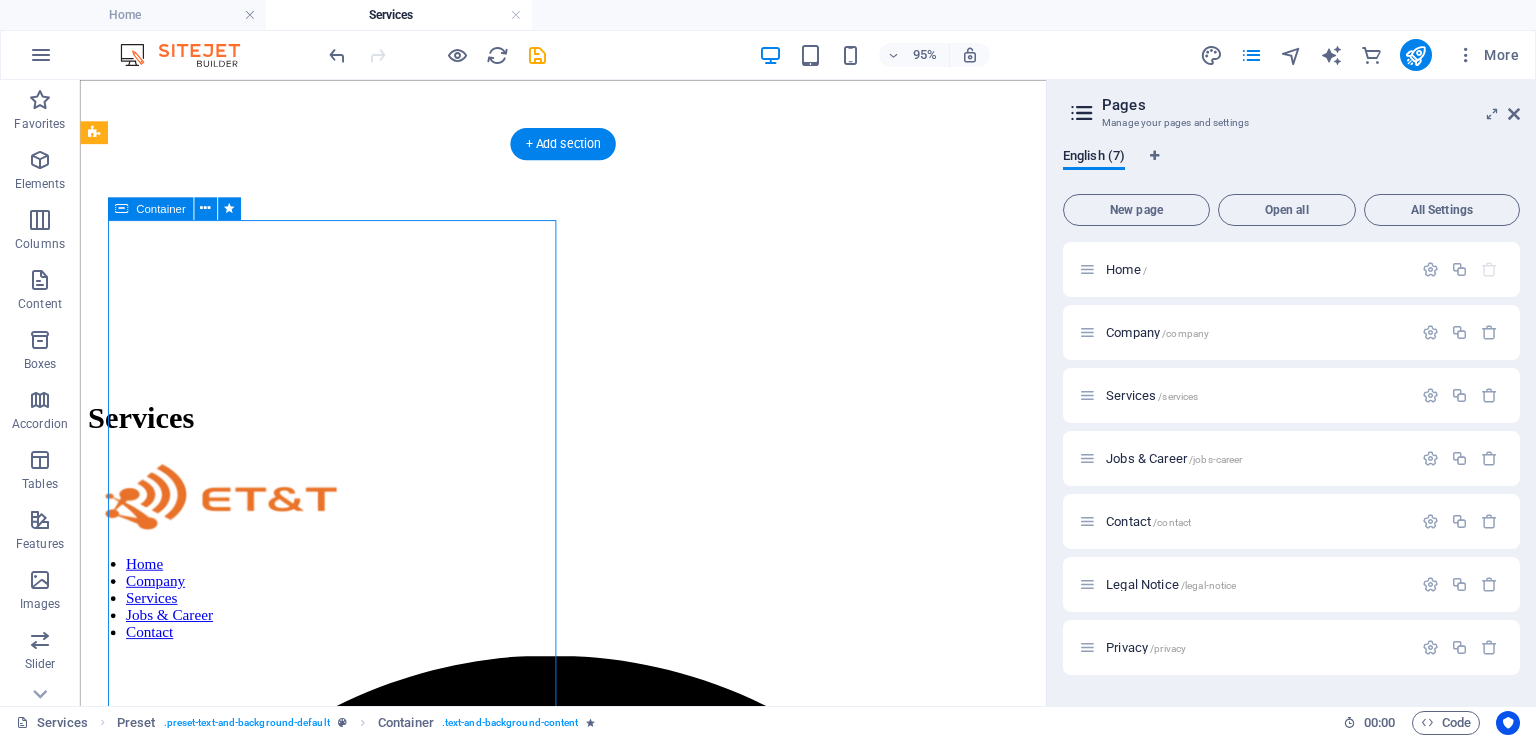 click on "Electronics Solutions: Design and Installation We design, prototype, and install electronic systems tailored for specialised applications. From printed circuit board (PCB) design to embedded system integration, our services cover the full product development cycle, supporting industries such as manufacturing, education, energy, and automation." at bounding box center [588, 7539] 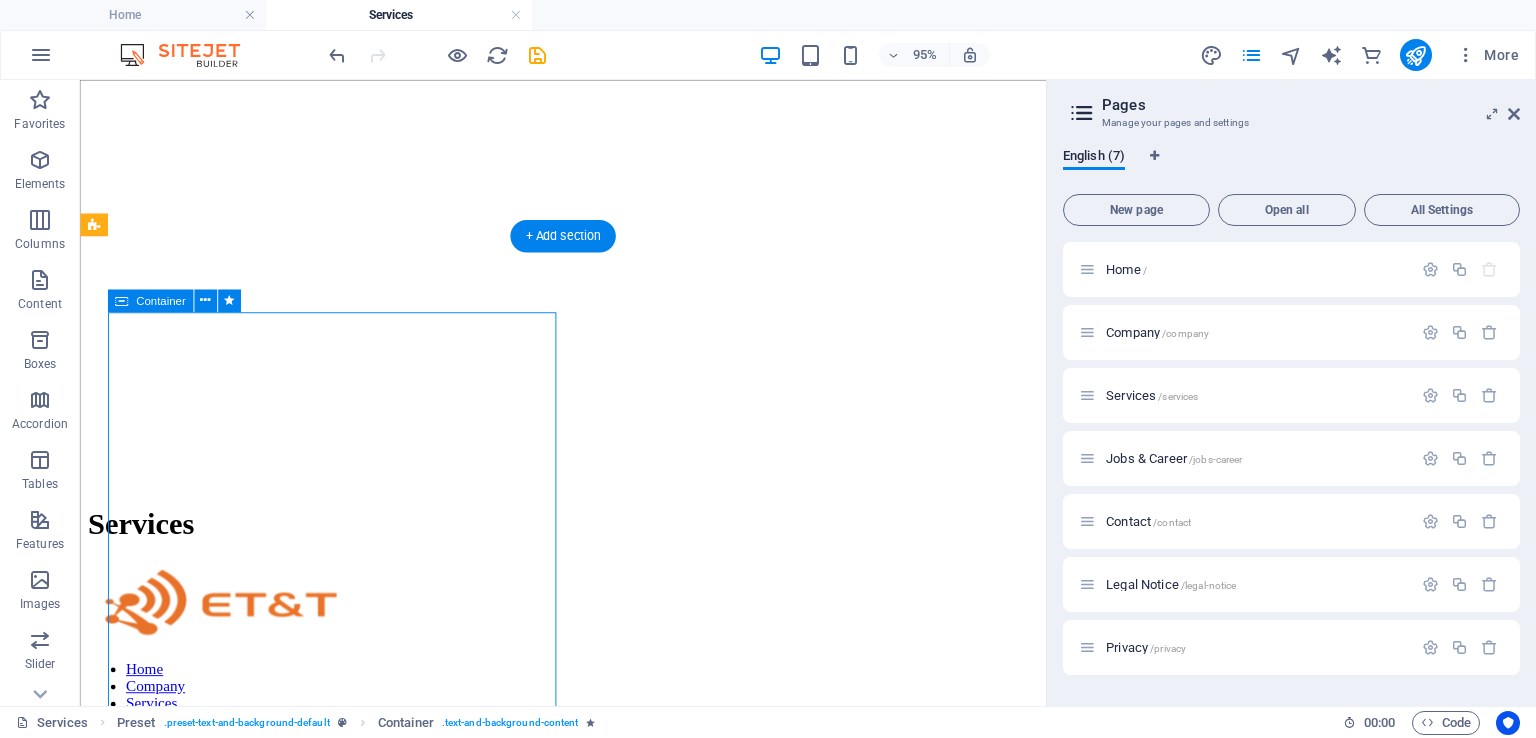 scroll, scrollTop: 3486, scrollLeft: 0, axis: vertical 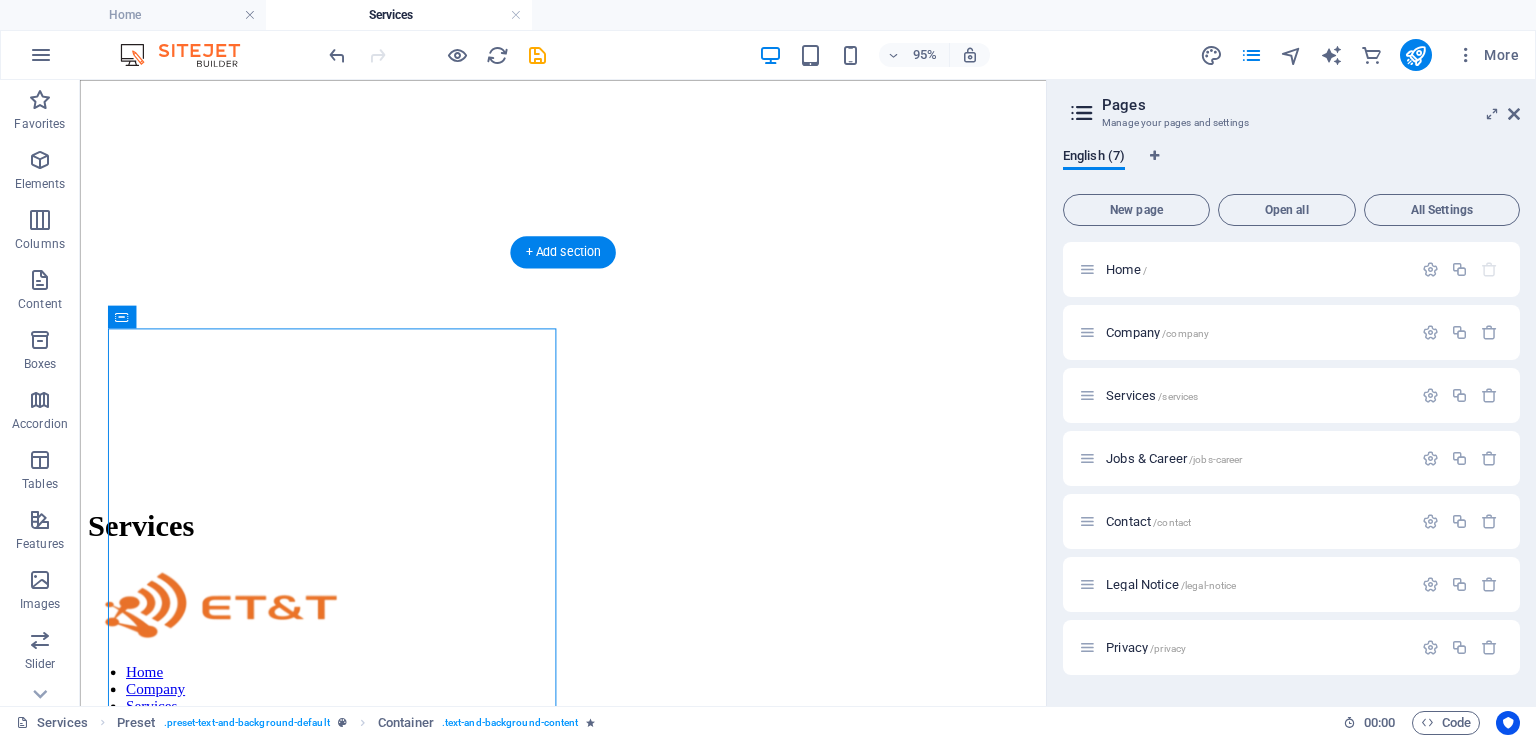 drag, startPoint x: 473, startPoint y: 391, endPoint x: 877, endPoint y: 397, distance: 404.04456 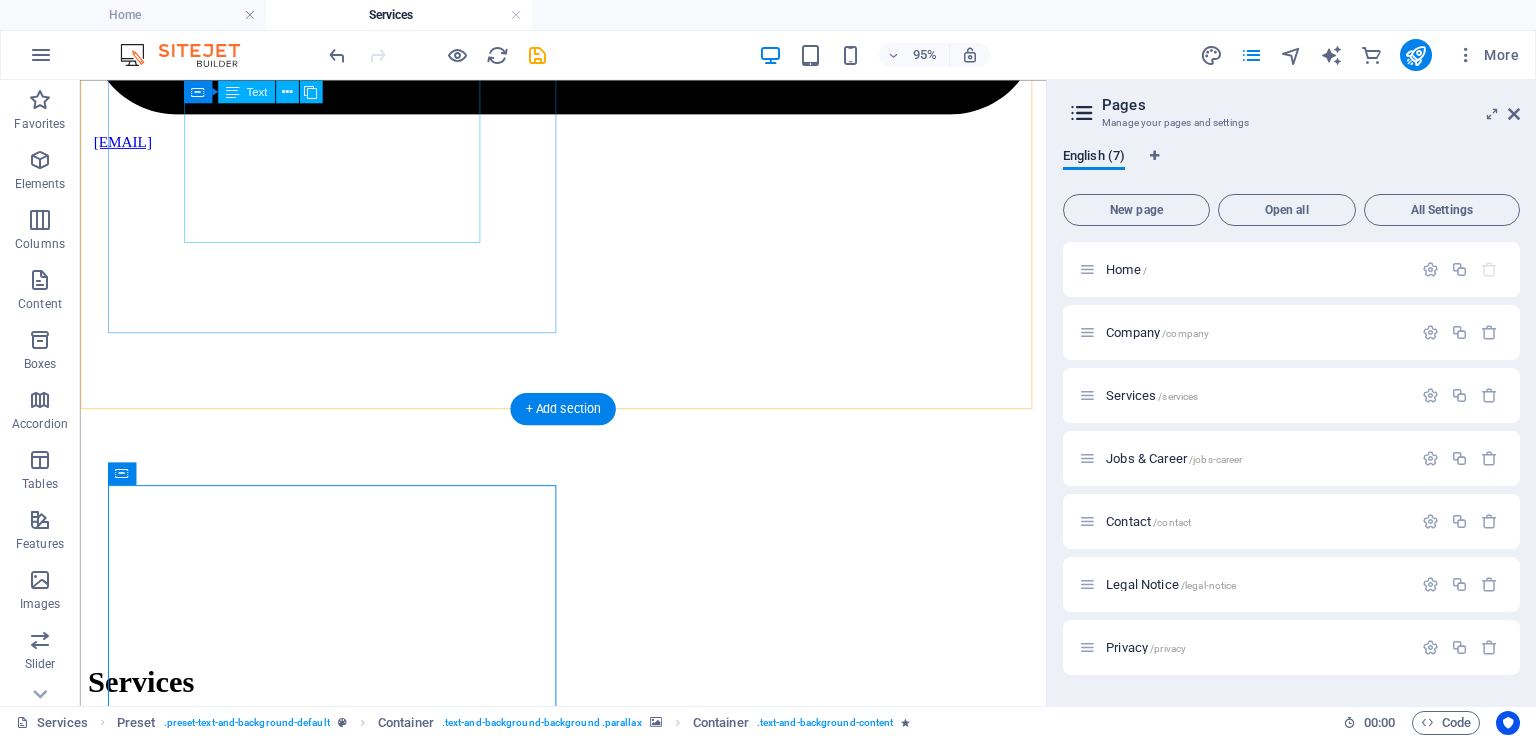 scroll, scrollTop: 3321, scrollLeft: 0, axis: vertical 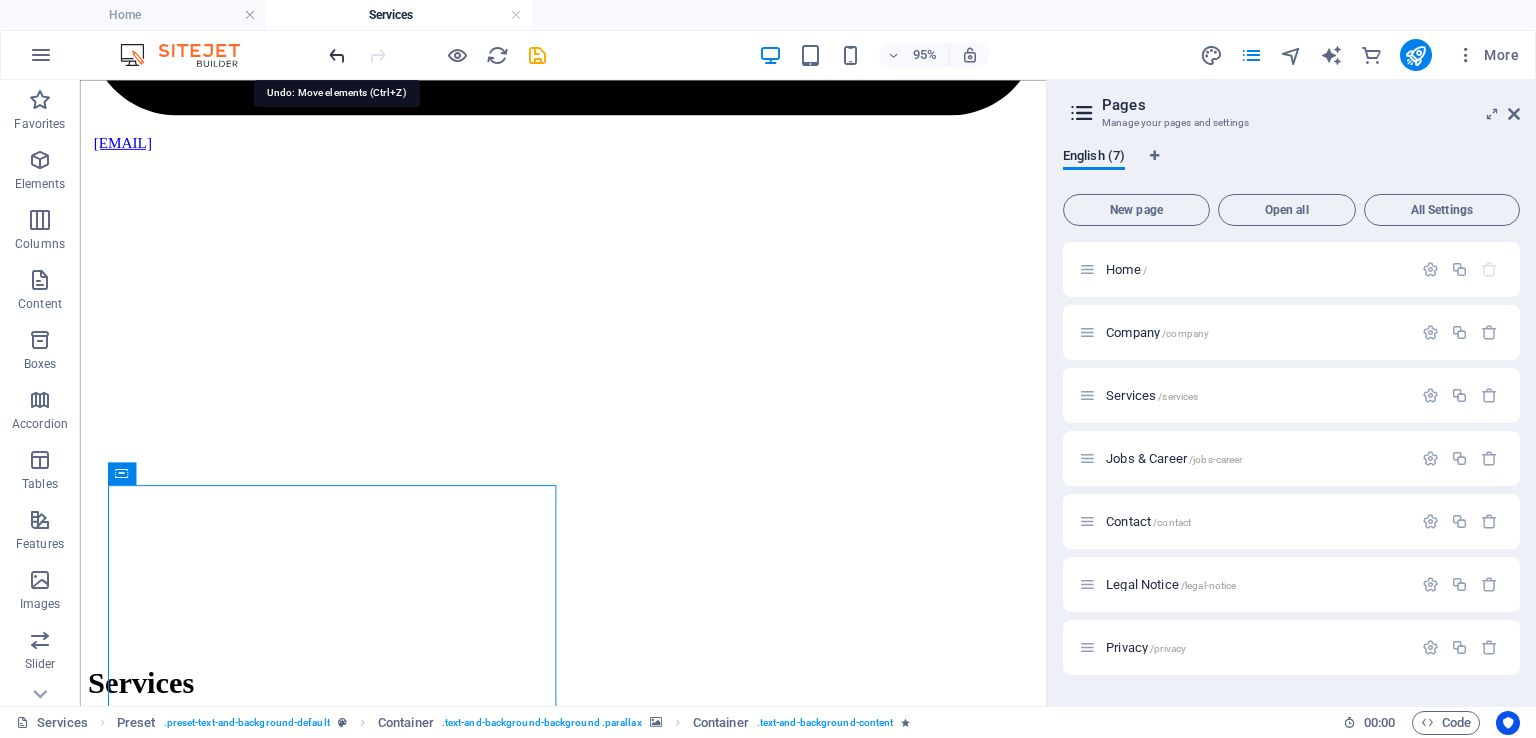 click at bounding box center (337, 55) 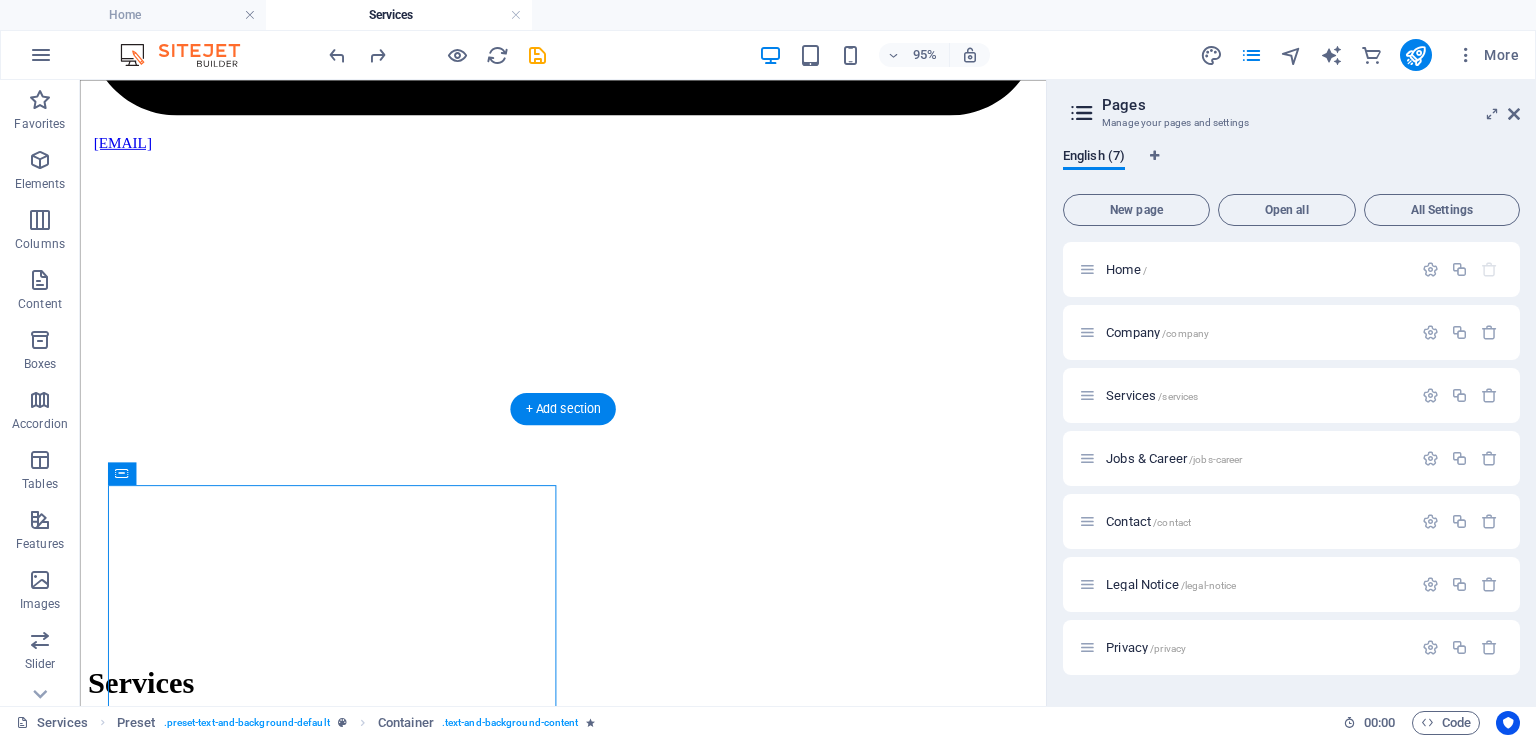 drag, startPoint x: 314, startPoint y: 545, endPoint x: 652, endPoint y: 552, distance: 338.07248 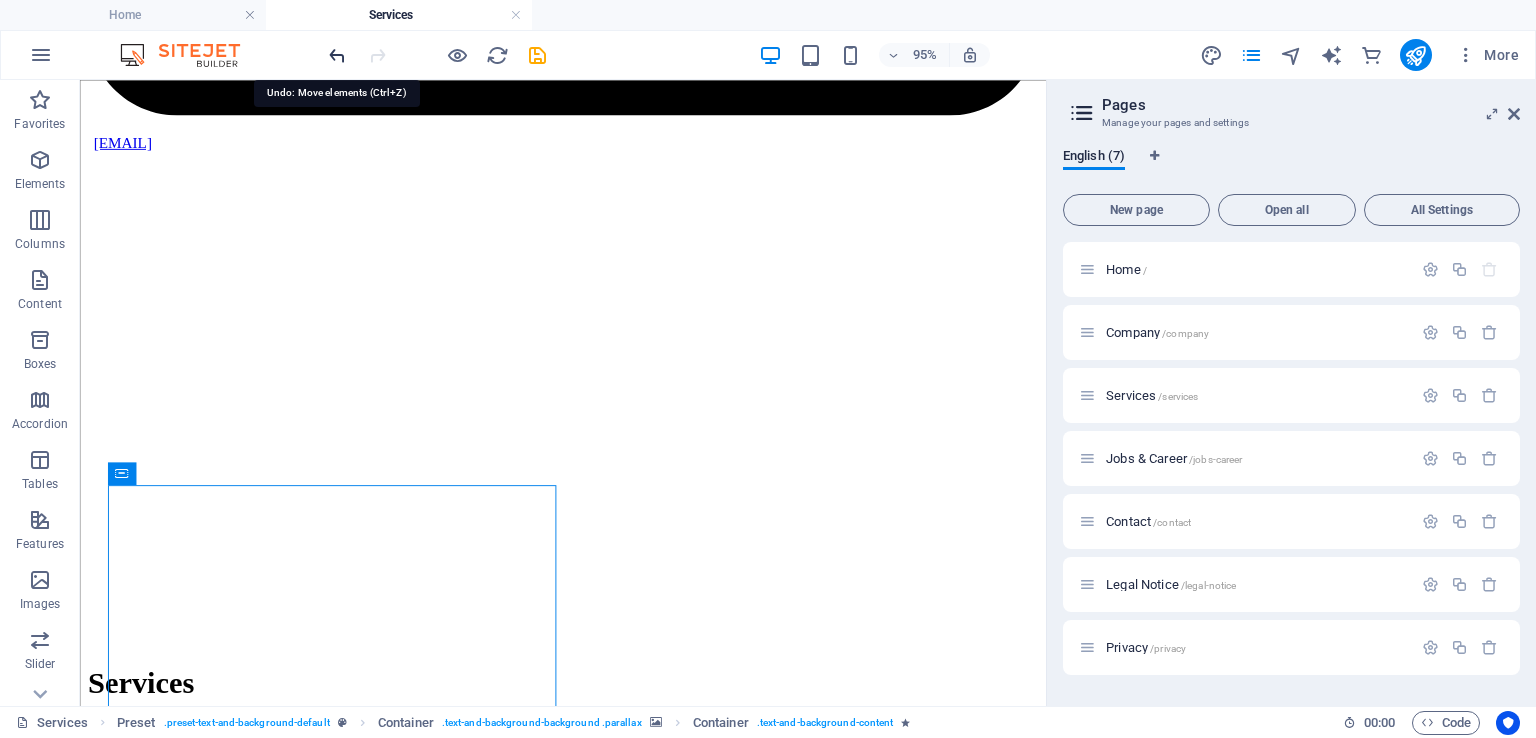 click at bounding box center (337, 55) 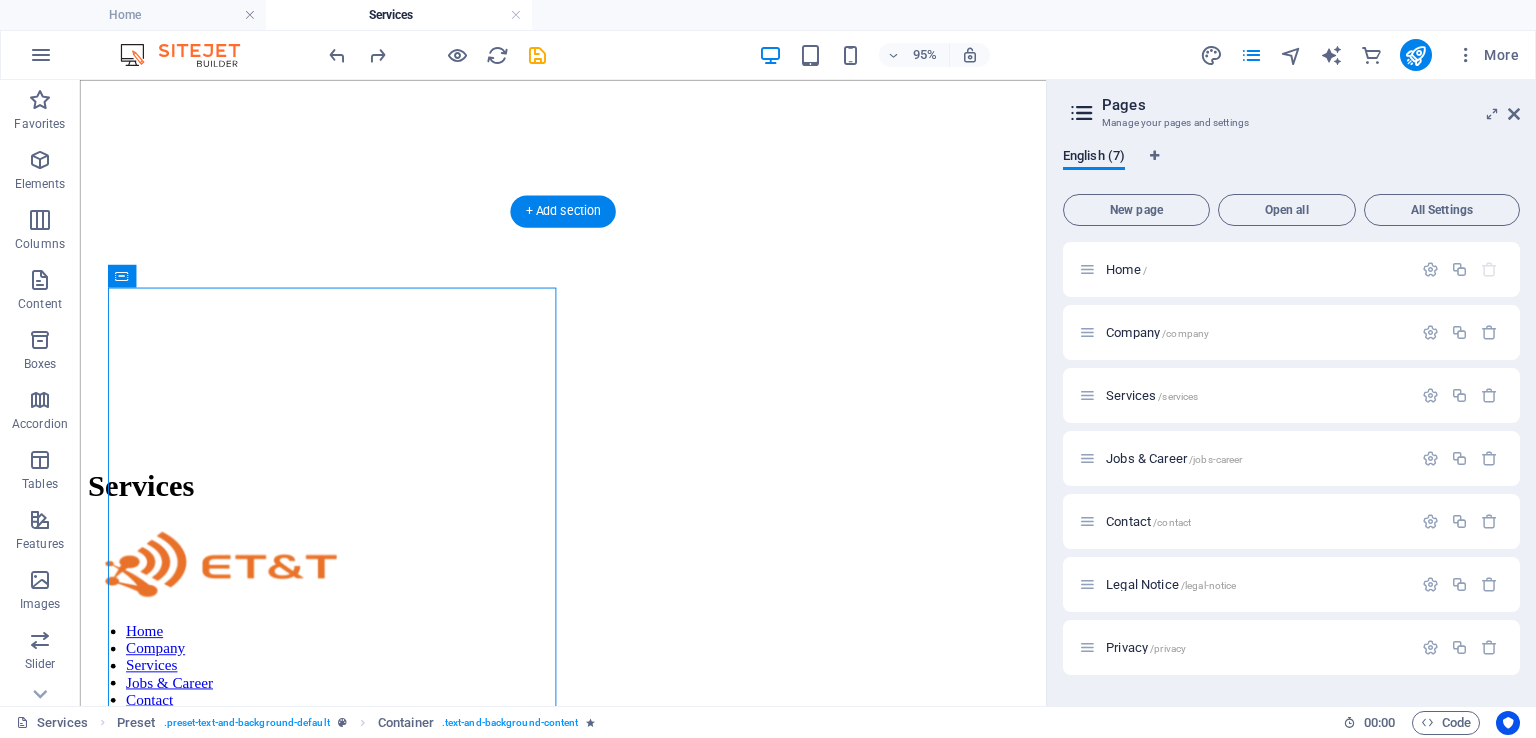 scroll, scrollTop: 3530, scrollLeft: 0, axis: vertical 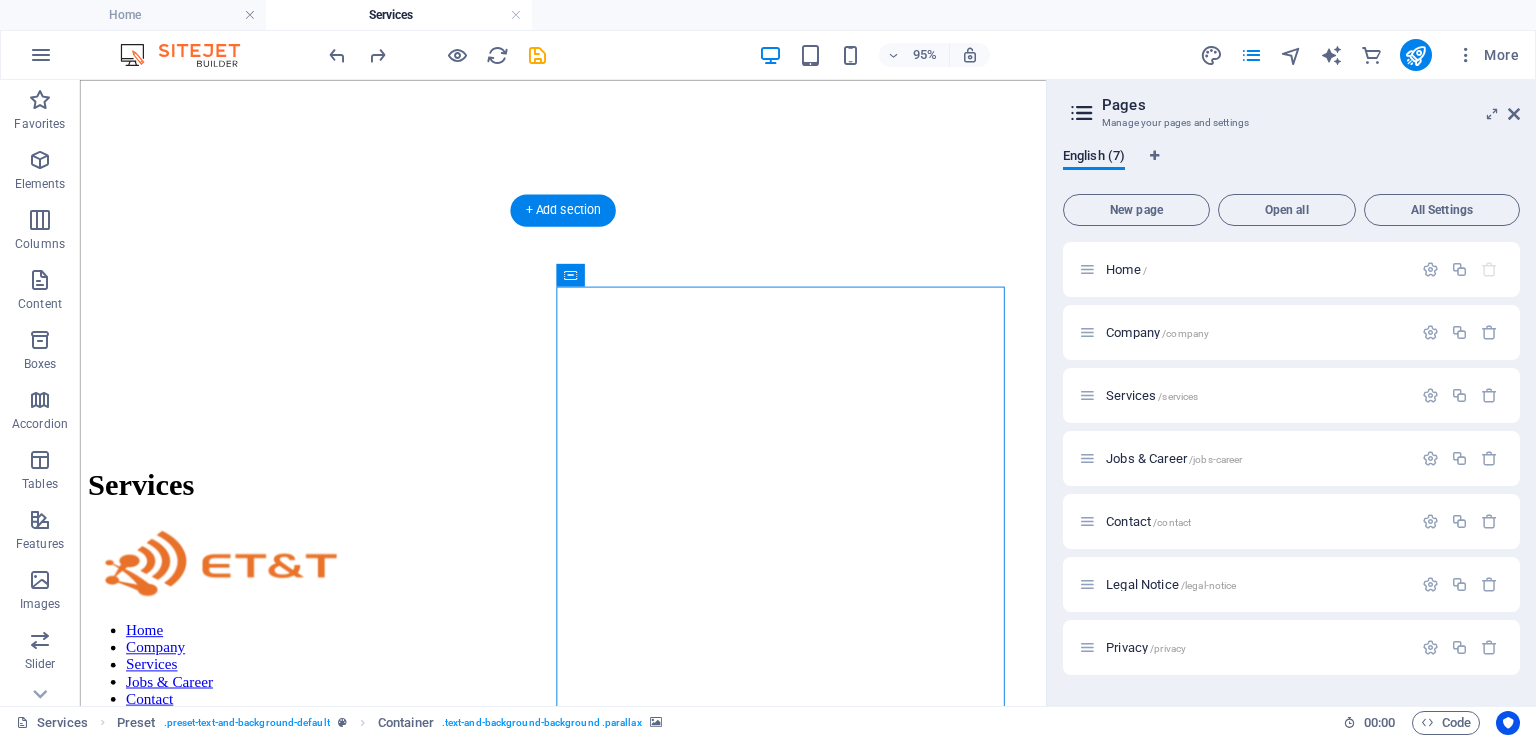 drag, startPoint x: 746, startPoint y: 353, endPoint x: 529, endPoint y: 379, distance: 218.55205 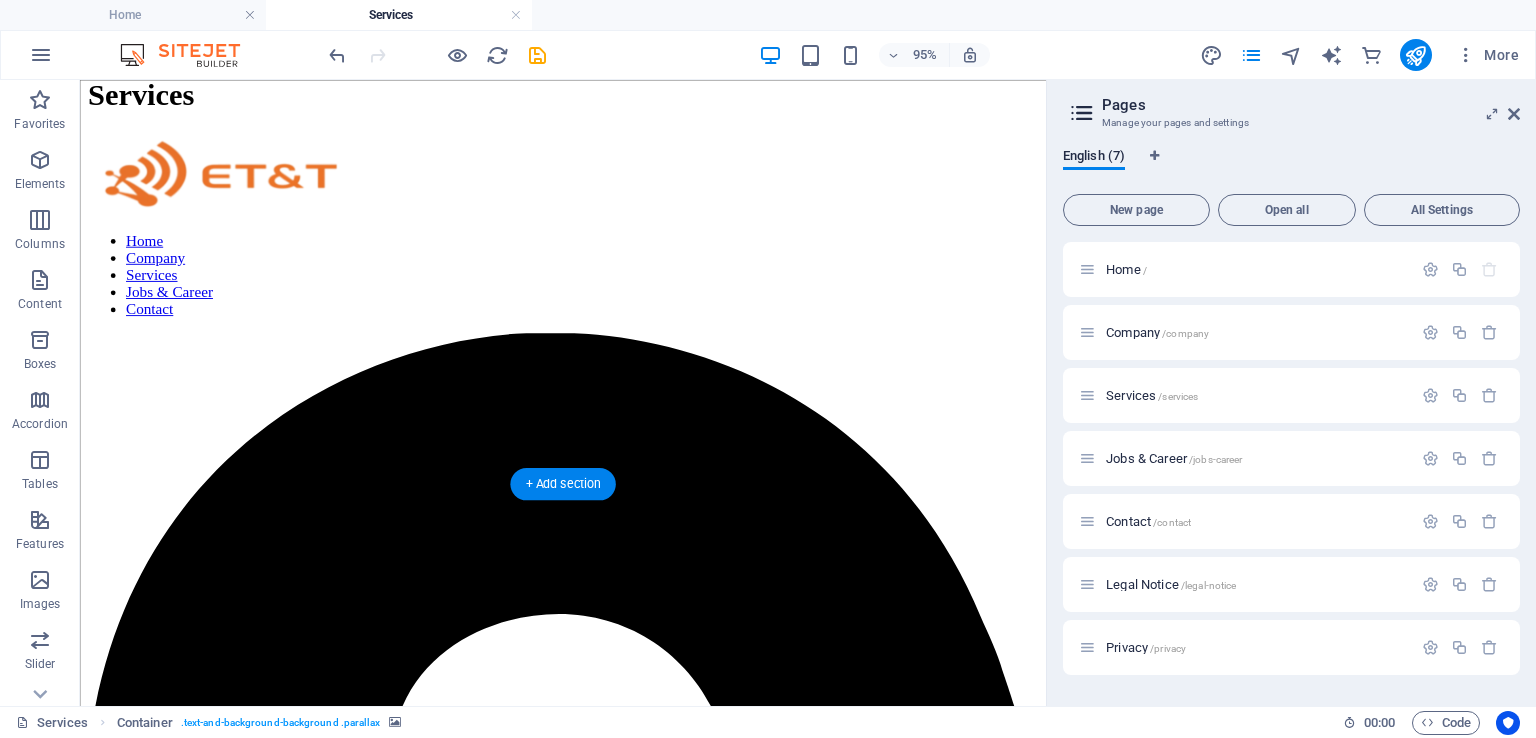 scroll, scrollTop: 3940, scrollLeft: 0, axis: vertical 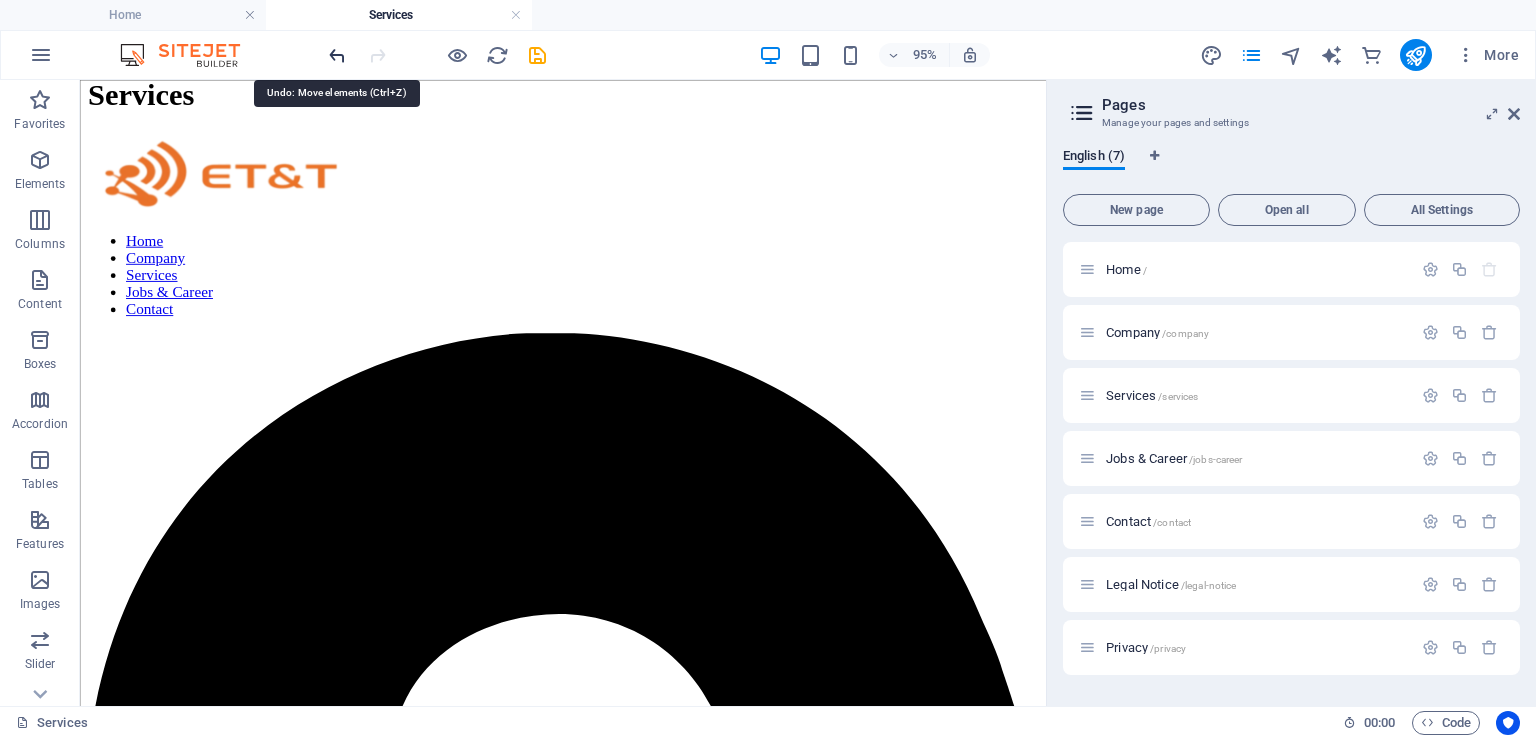 click at bounding box center [337, 55] 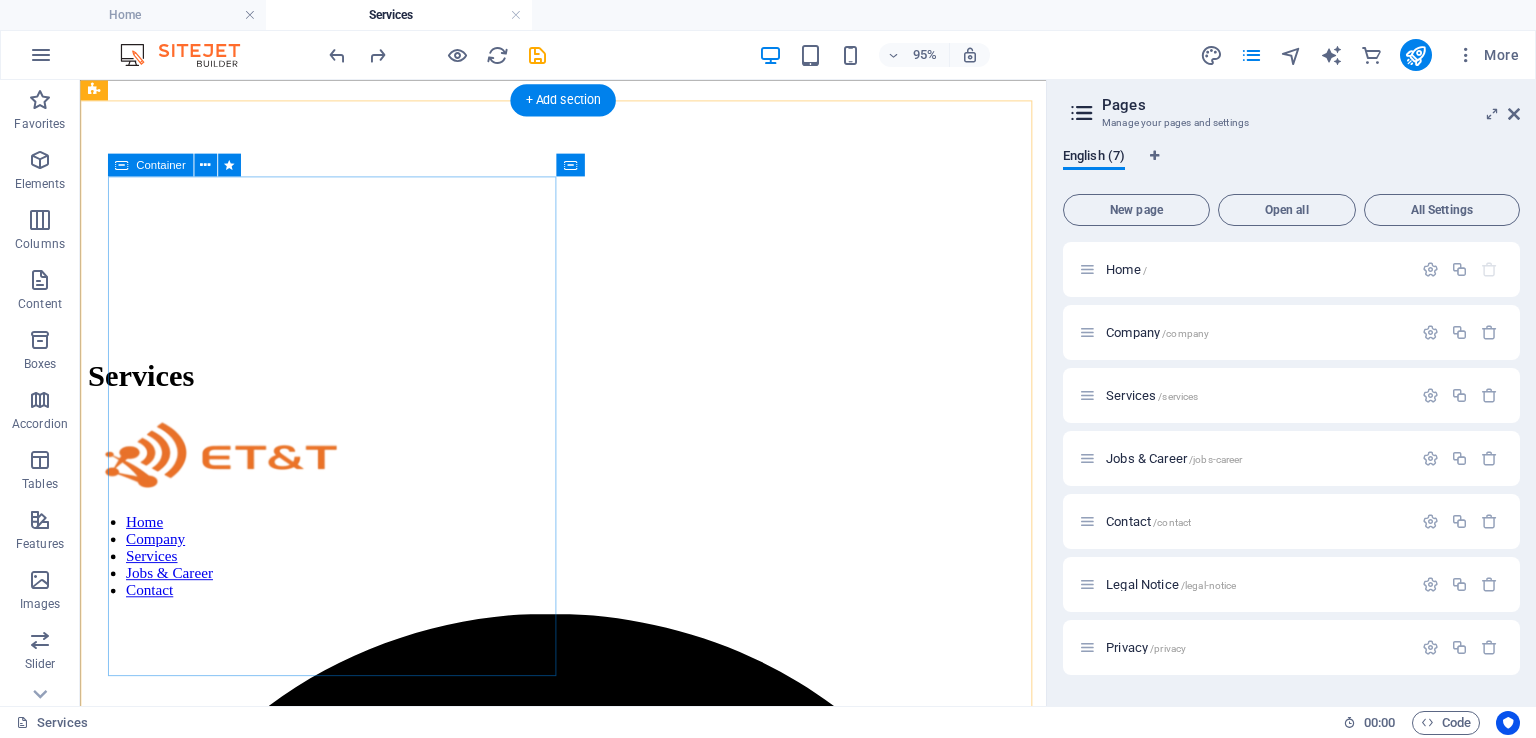 scroll, scrollTop: 3649, scrollLeft: 0, axis: vertical 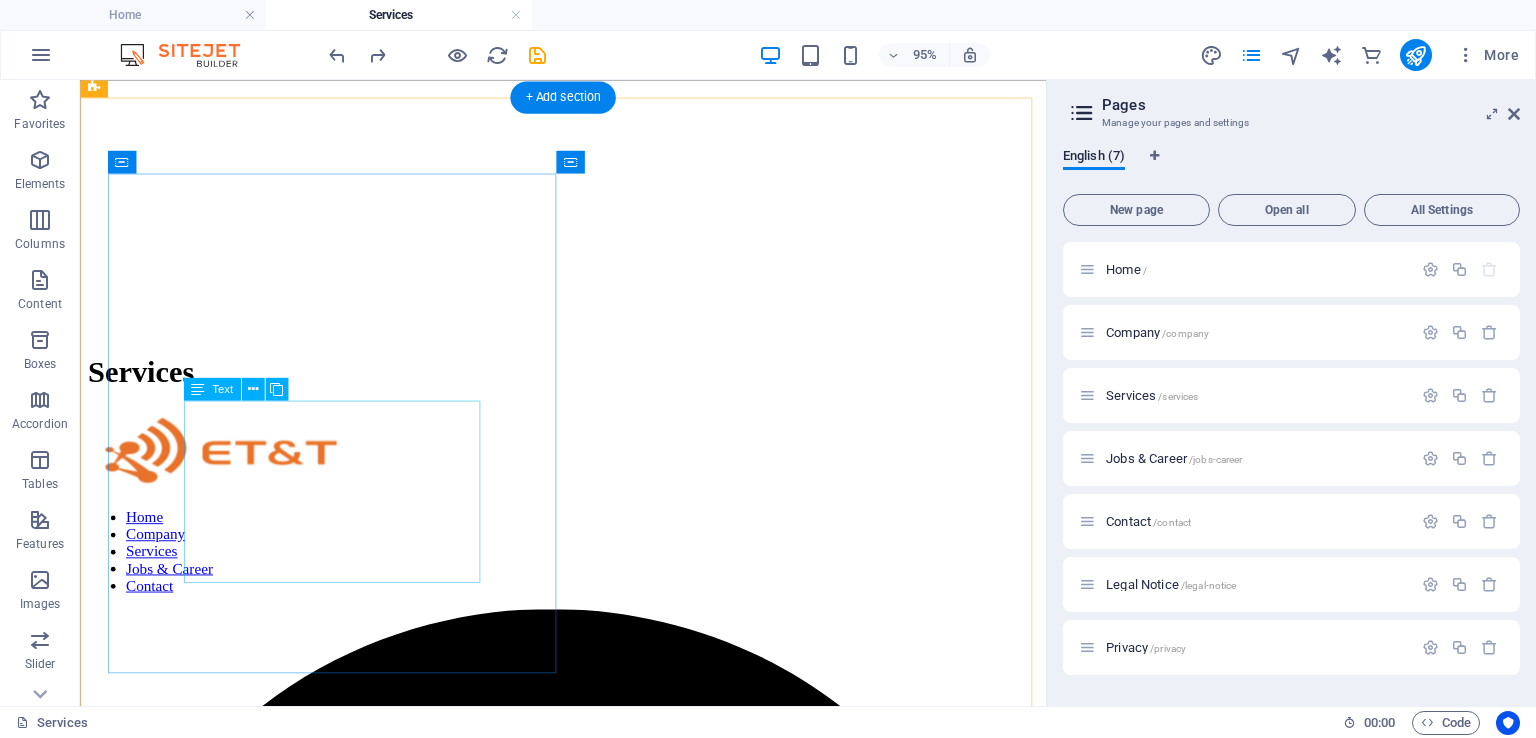 drag, startPoint x: 708, startPoint y: 395, endPoint x: 532, endPoint y: 395, distance: 176 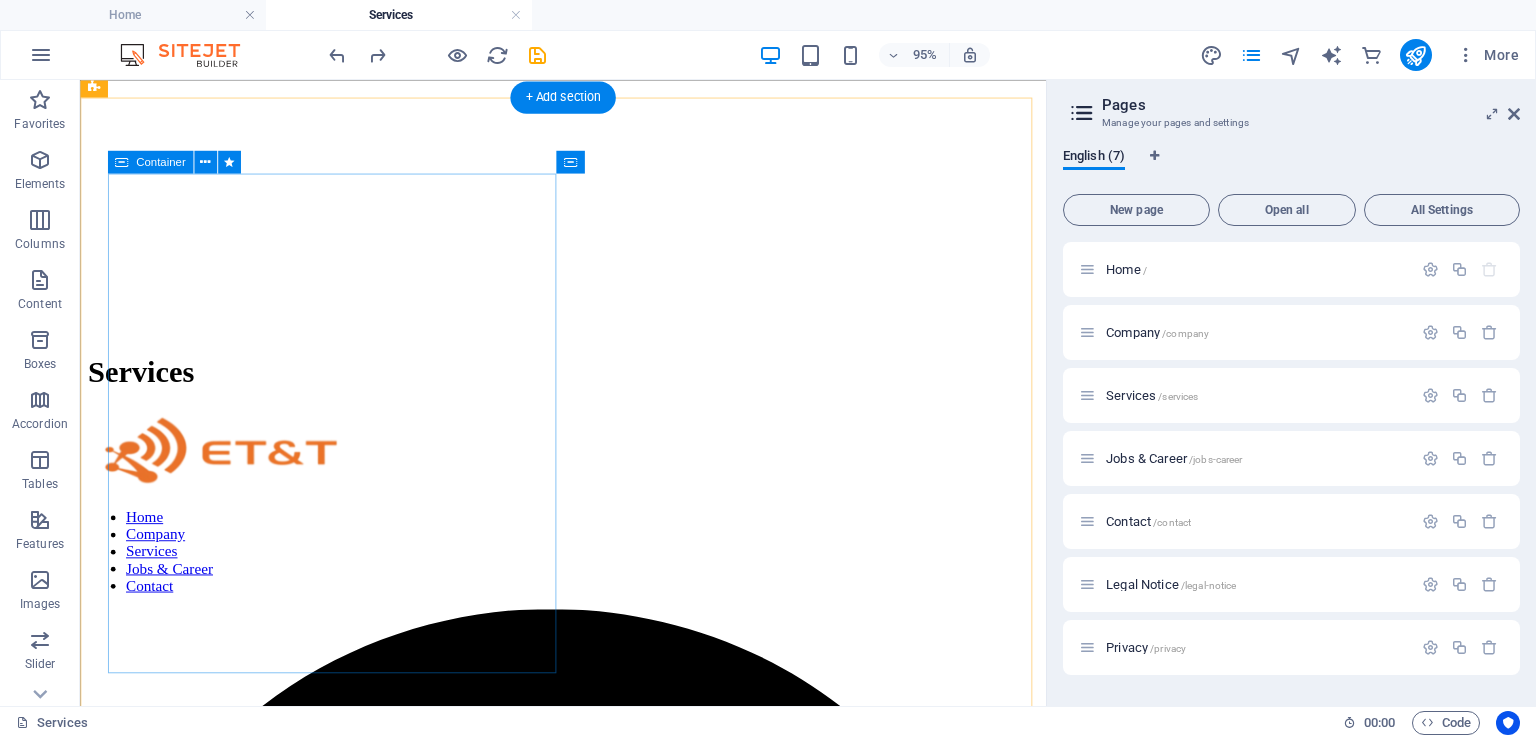 click on "Electronics Solutions: Design and Installation We design, prototype, and install electronic systems tailored for specialised applications. From printed circuit board (PCB) design to embedded system integration, our services cover the full product development cycle, supporting industries such as manufacturing, education, energy, and automation." at bounding box center [588, 7490] 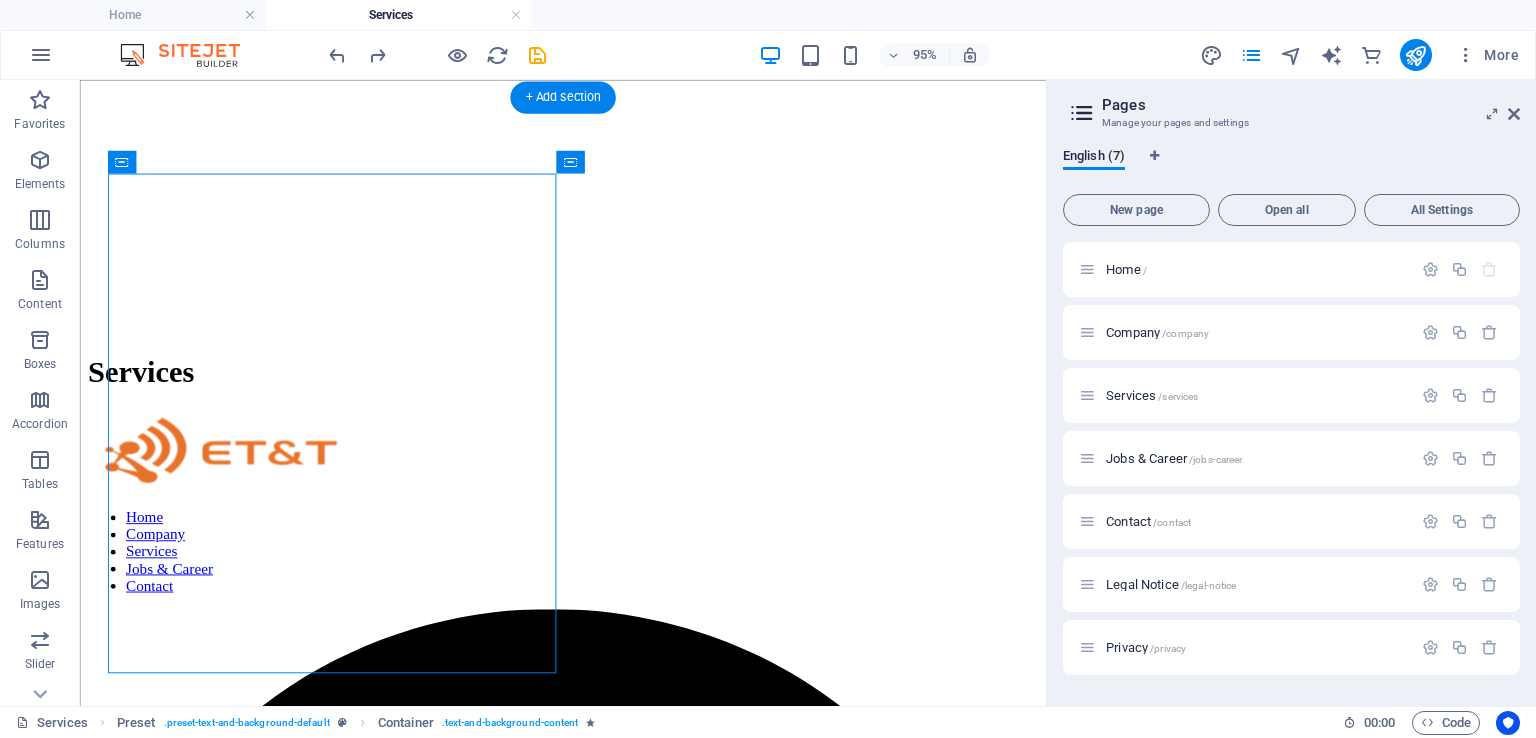 click at bounding box center [588, 7539] 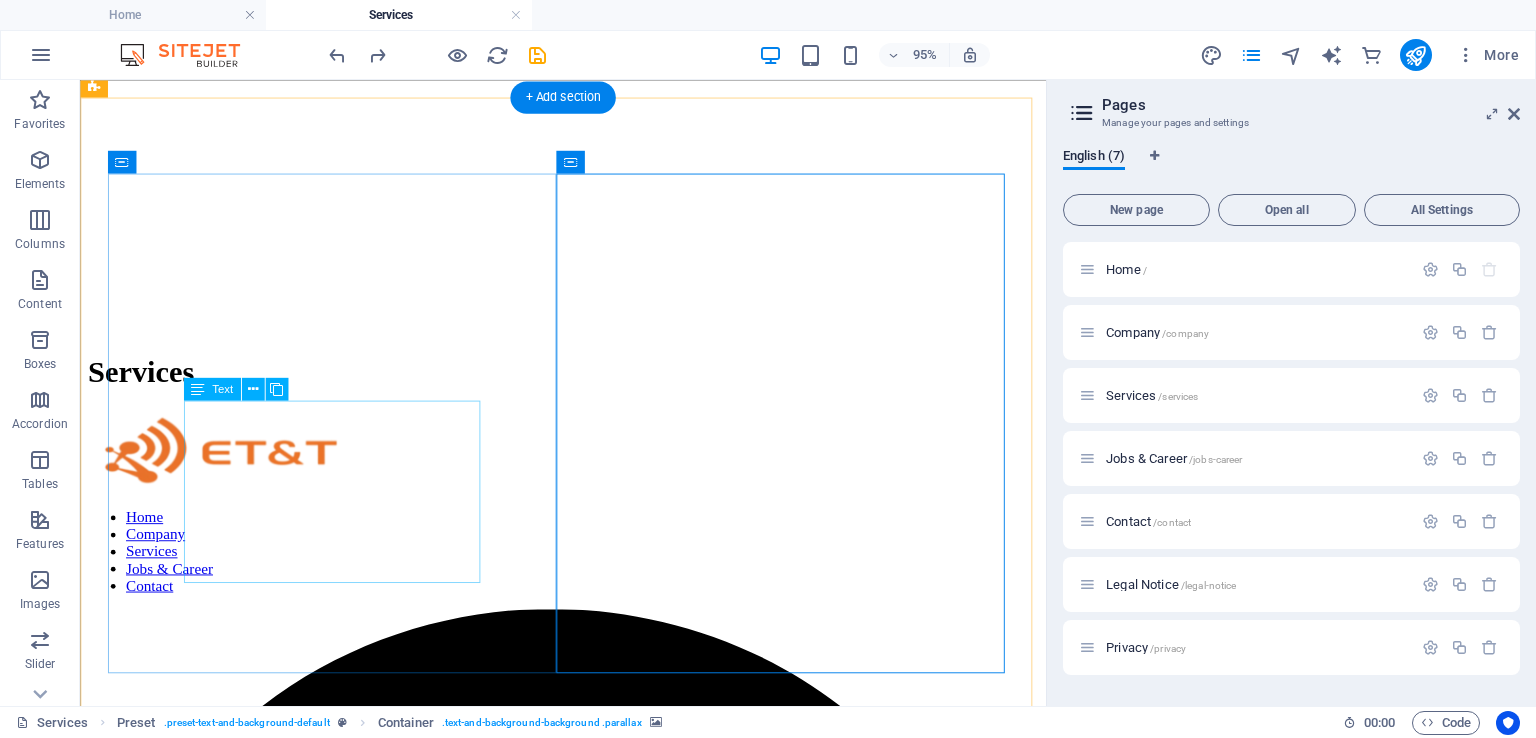 drag, startPoint x: 704, startPoint y: 425, endPoint x: 480, endPoint y: 439, distance: 224.43707 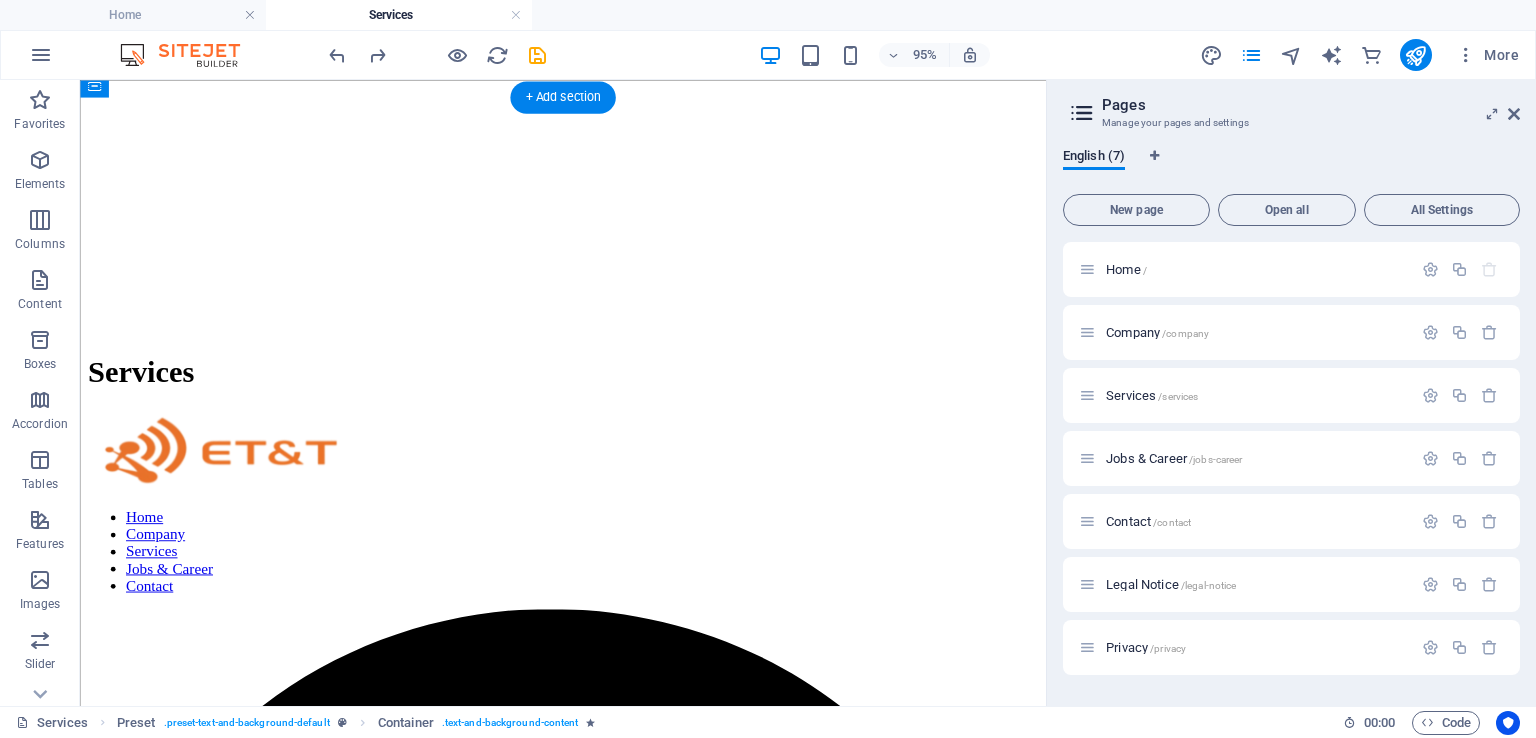 drag, startPoint x: 525, startPoint y: 413, endPoint x: 831, endPoint y: 390, distance: 306.86316 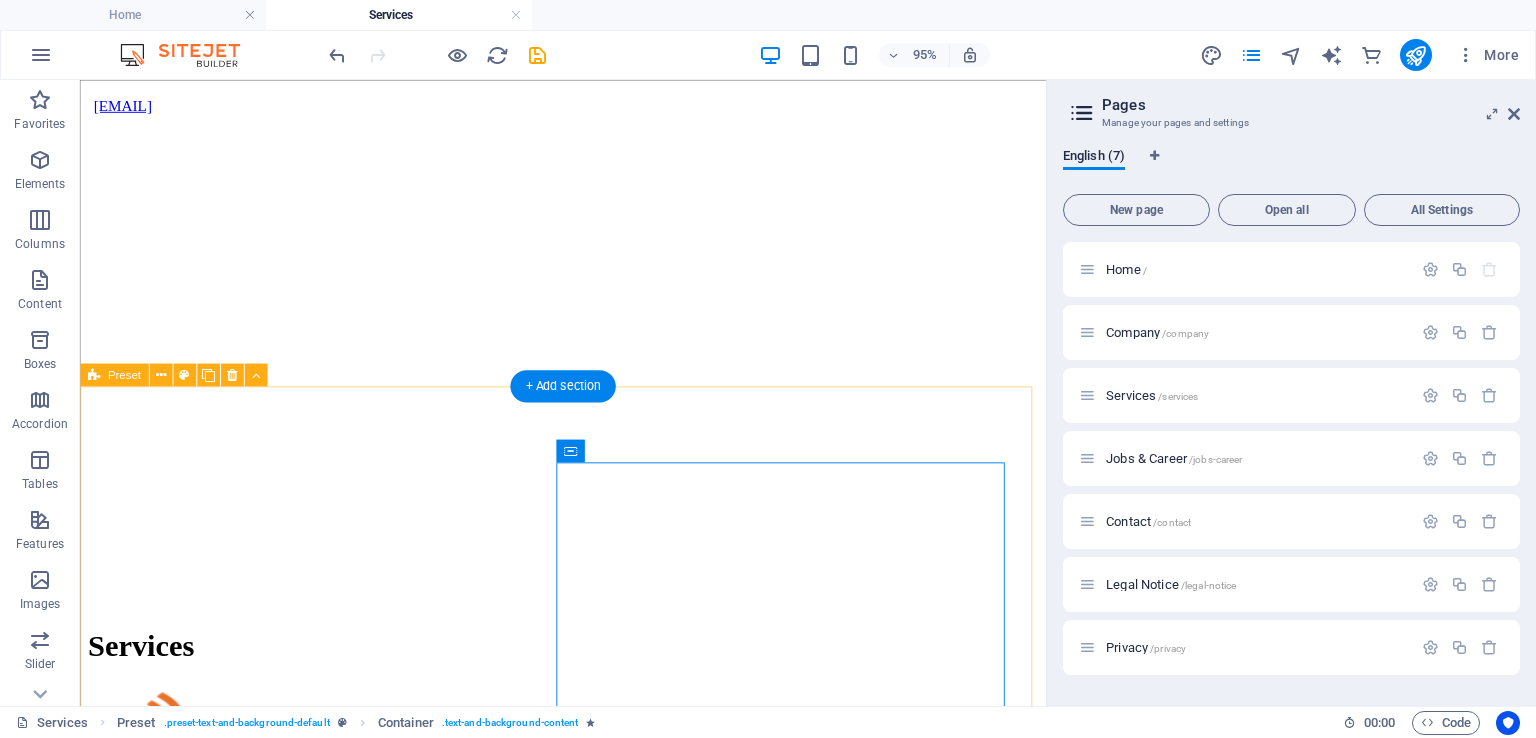 scroll, scrollTop: 3340, scrollLeft: 0, axis: vertical 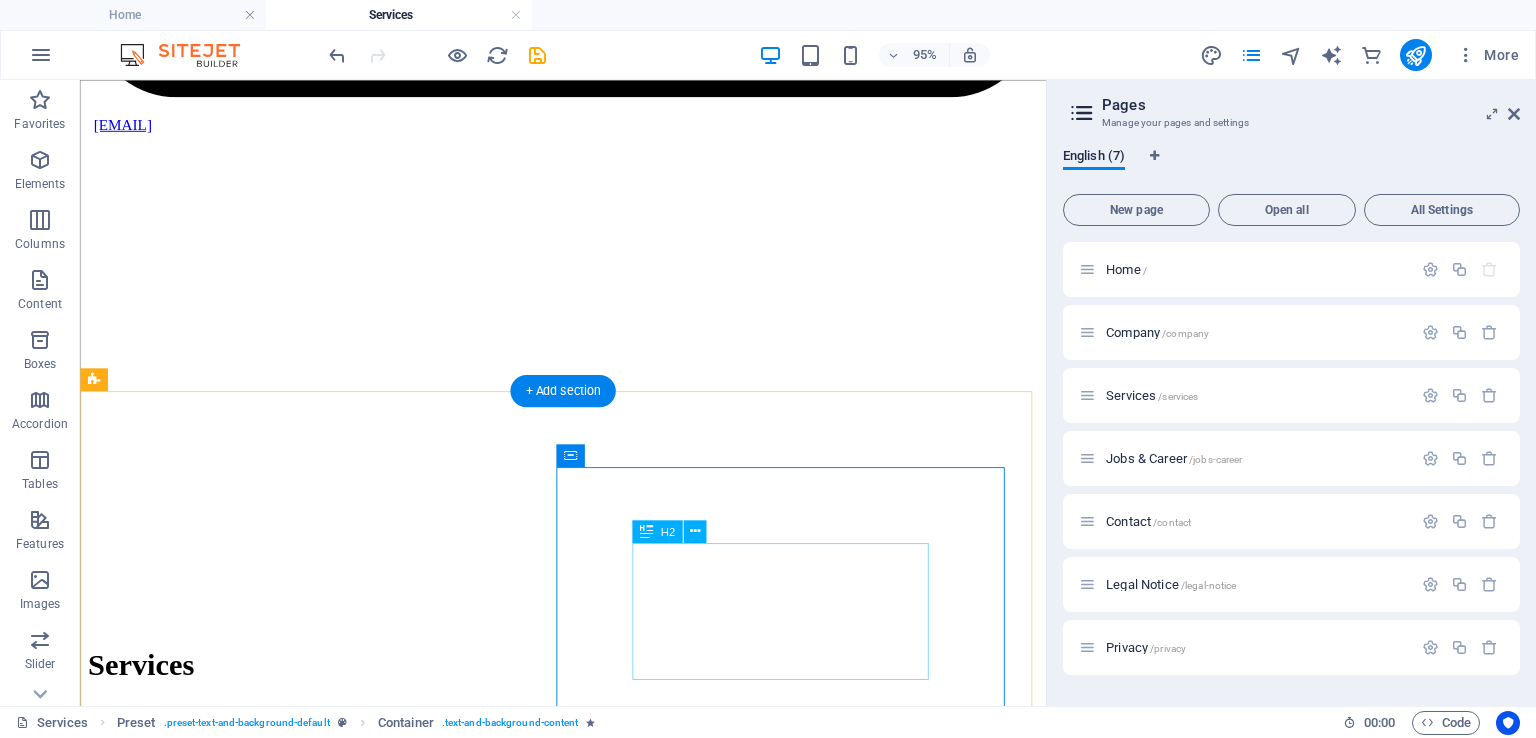 click on "Electronics Solutions: Design and Installation" at bounding box center [588, 8461] 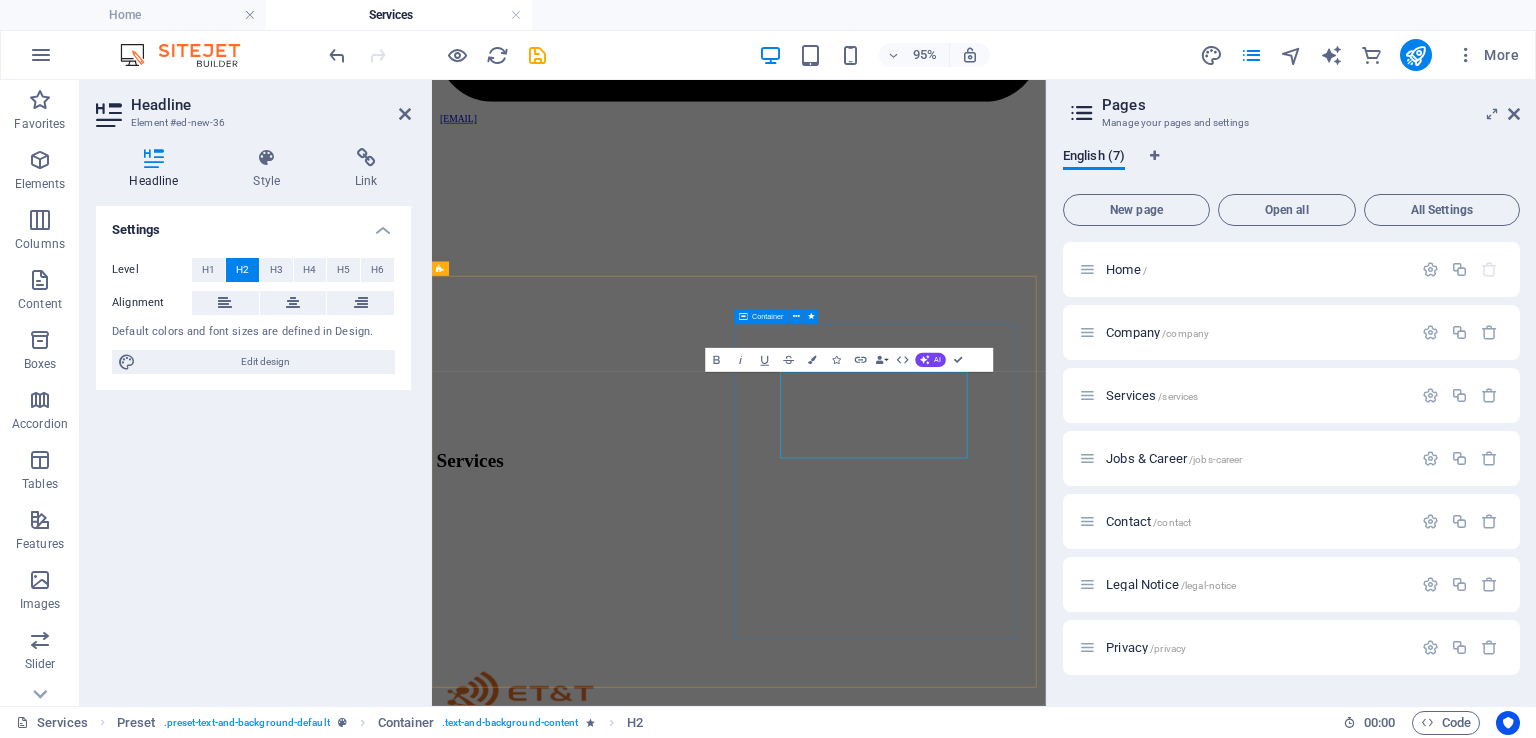 click on "Drop content here or  Add elements  Paste clipboard Electronics Solutions: Design and Installation We design, prototype, and install electronic systems tailored for specialised applications. From printed circuit board (PCB) design to embedded system integration, our services cover the full product development cycle, supporting industries such as manufacturing, education, energy, and automation." at bounding box center [943, 8490] 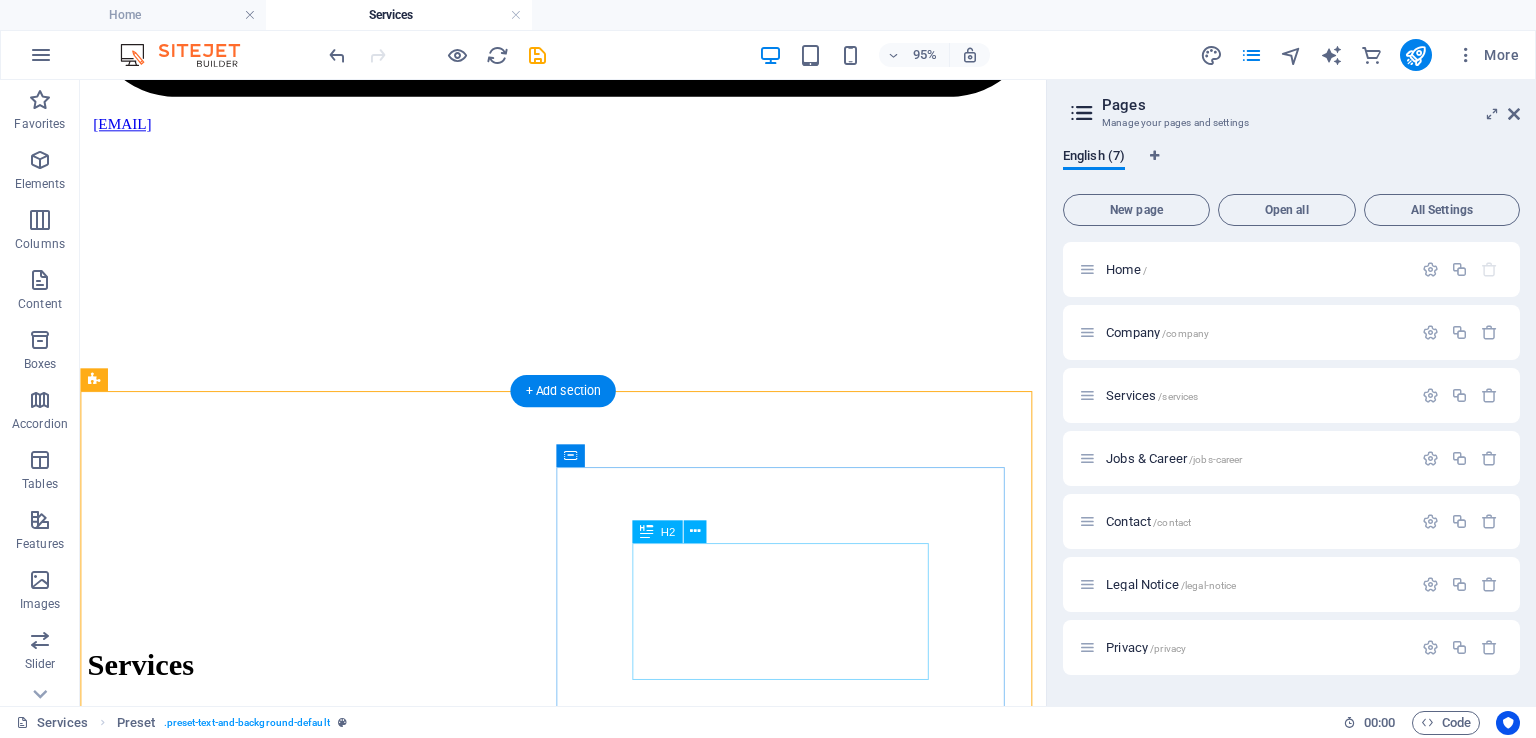 click on "Electronics Solutions: Design and Installation" at bounding box center (588, 8461) 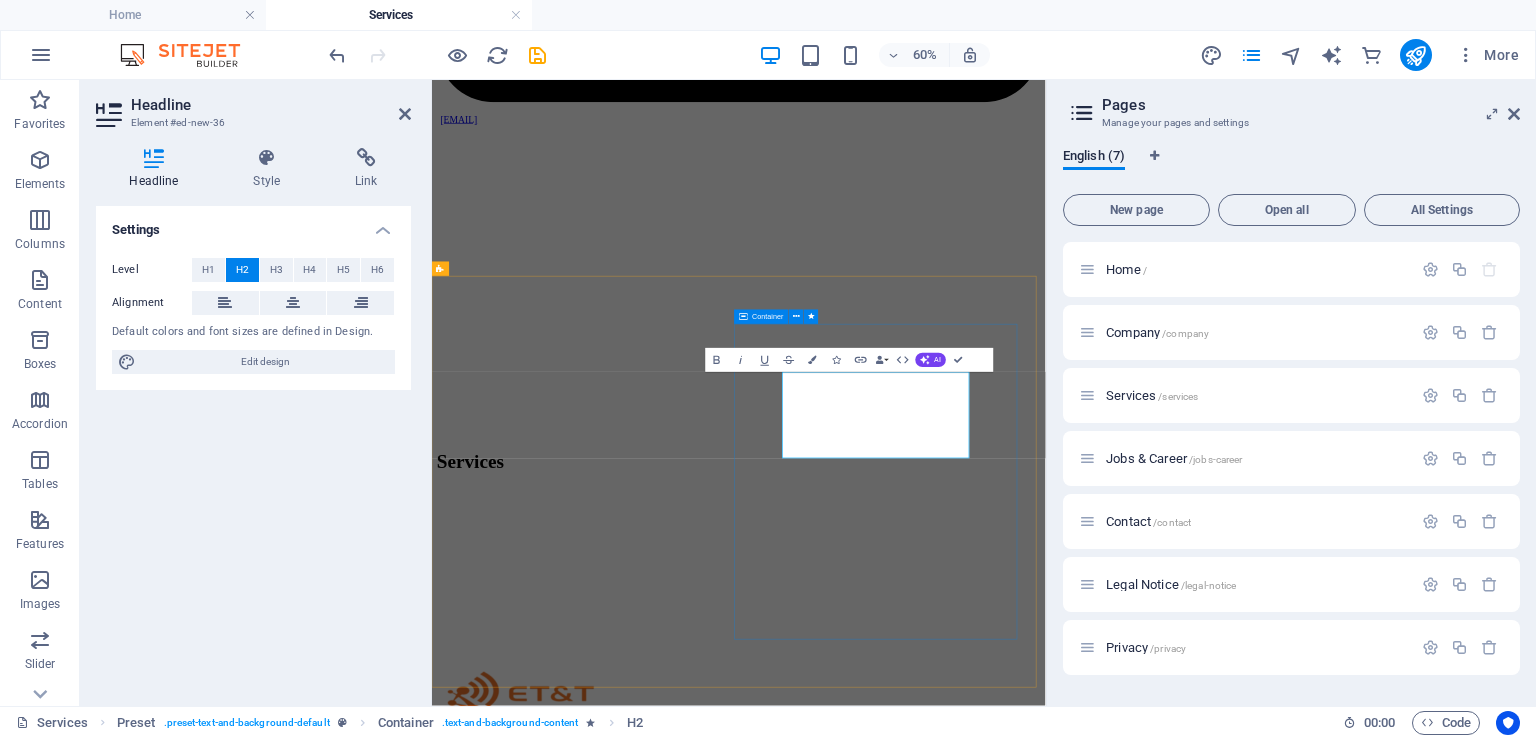 drag, startPoint x: 1158, startPoint y: 584, endPoint x: 995, endPoint y: 878, distance: 336.16217 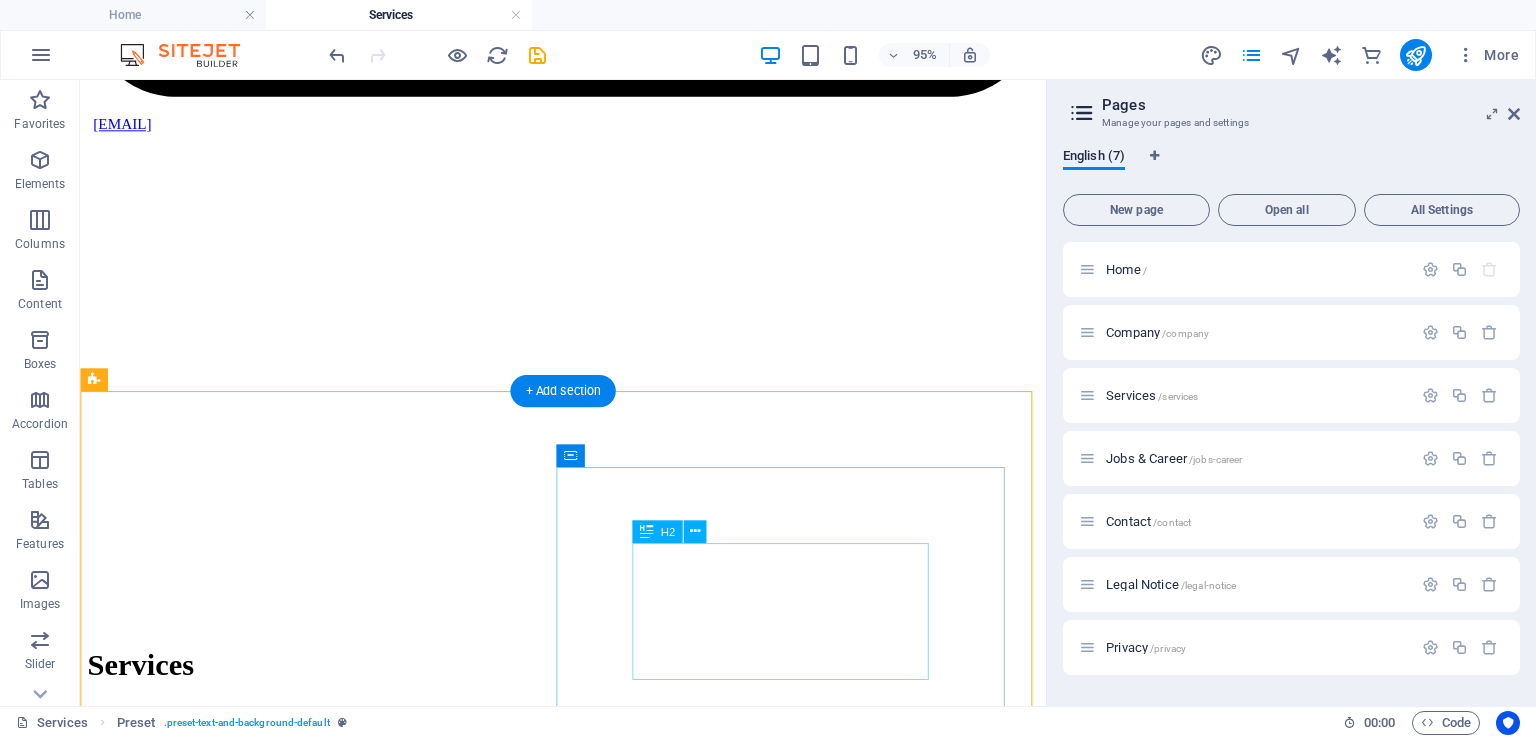 click on "Electronics Solutions: Design and Installation" at bounding box center (588, 8461) 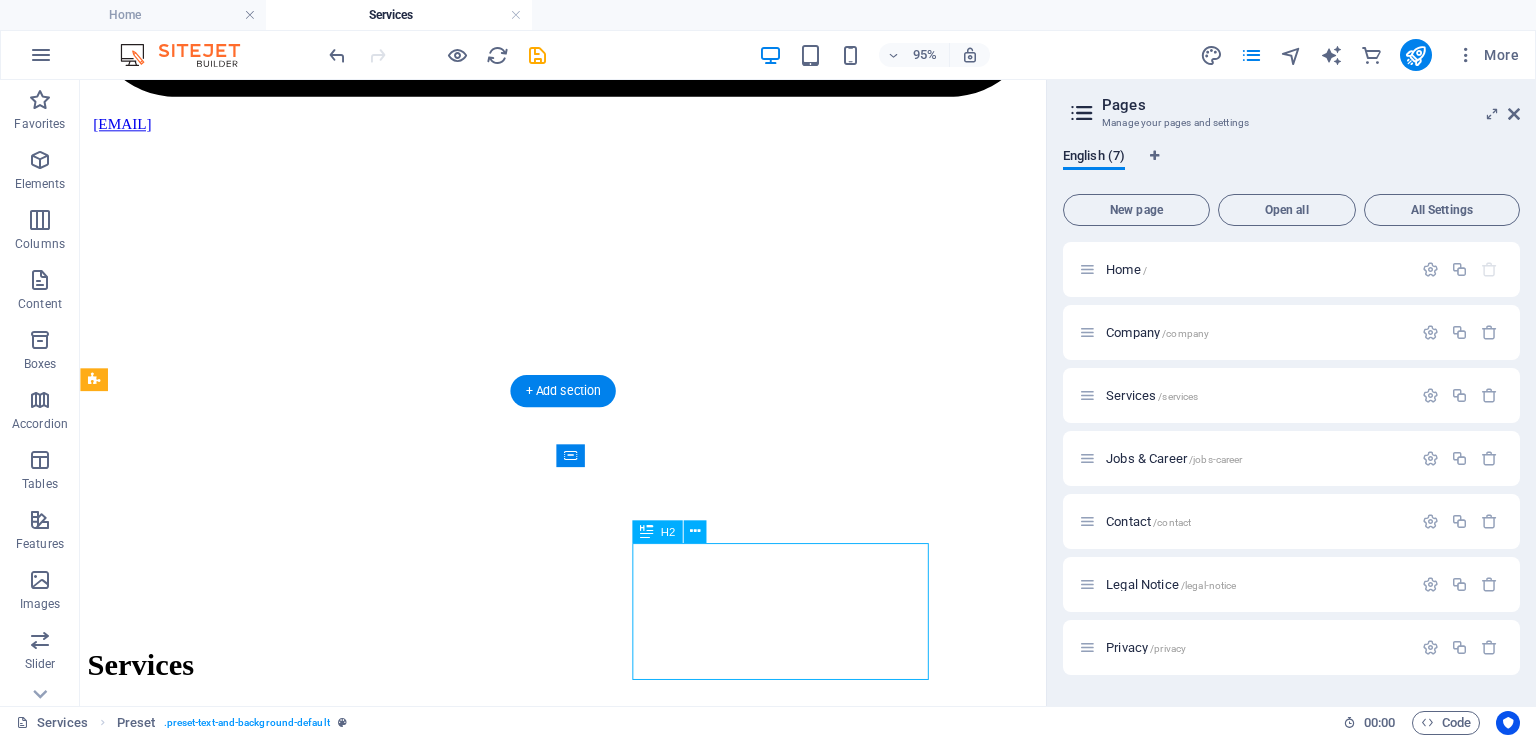 click on "Electronics Solutions: Design and Installation" at bounding box center [588, 8461] 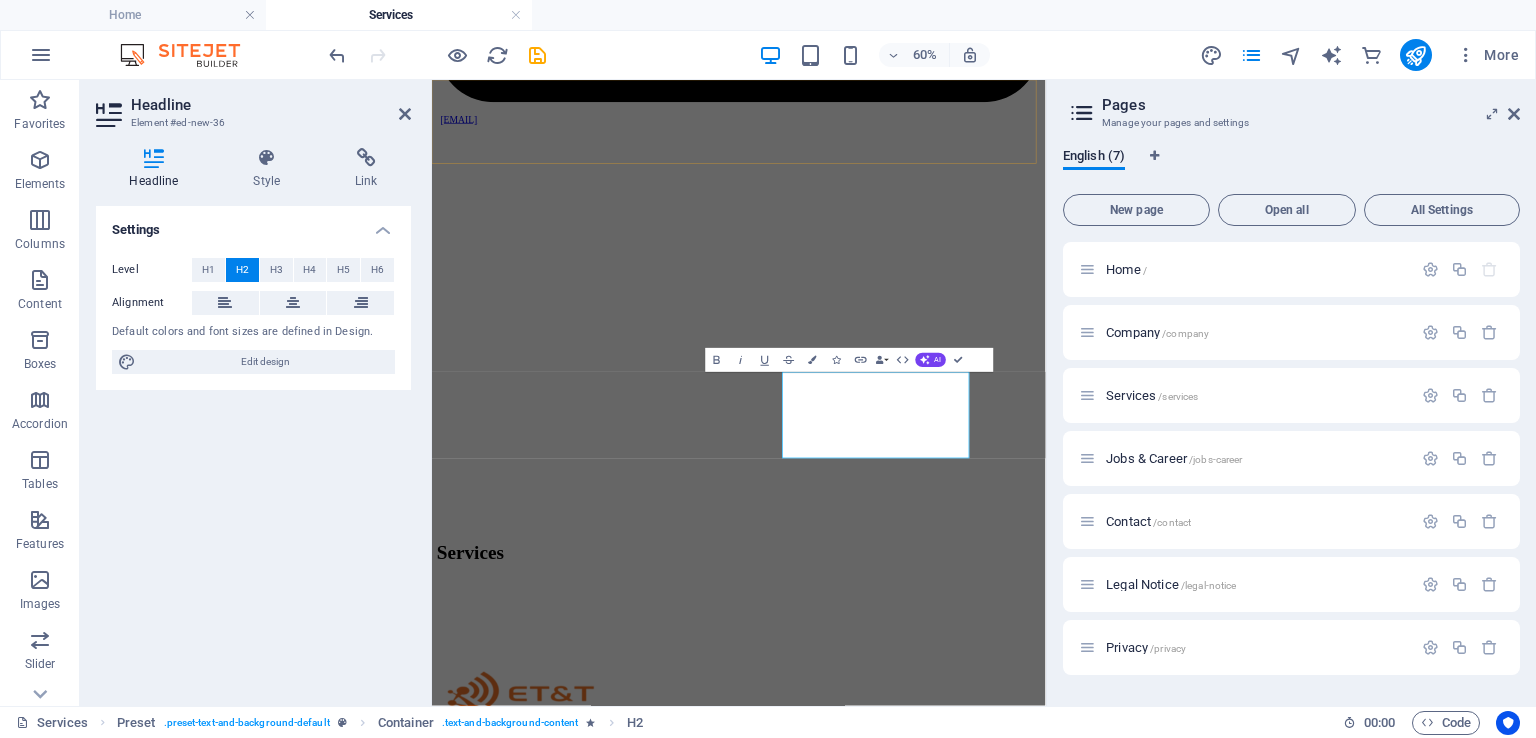 scroll, scrollTop: 76, scrollLeft: 7, axis: both 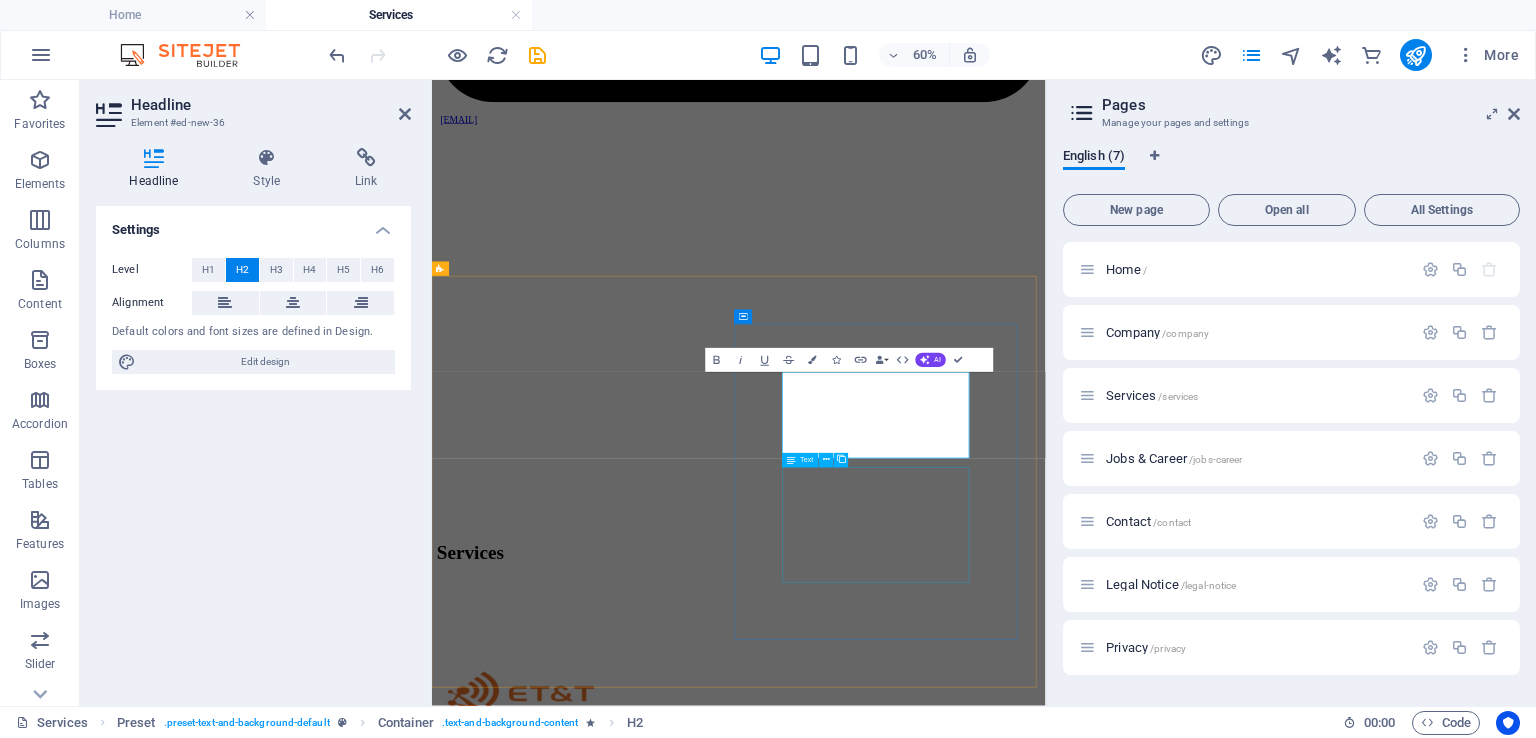 click on "We design, prototype, and install electronic systems tailored for specialised applications. From printed circuit board (PCB) design to embedded system integration, our services cover the full product development cycle, supporting industries such as manufacturing, education, energy, and automation." at bounding box center [943, 9268] 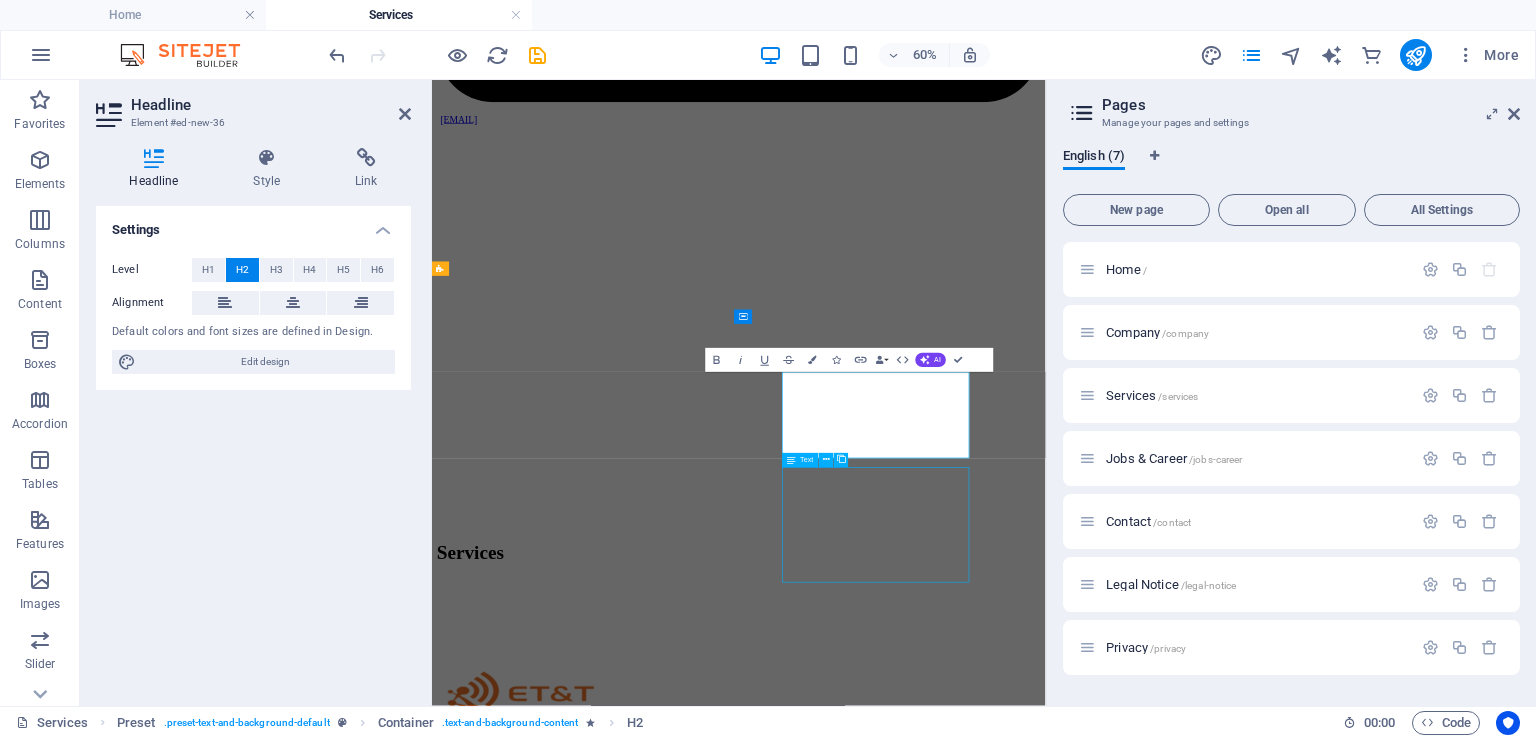 click on "We design, prototype, and install electronic systems tailored for specialised applications. From printed circuit board (PCB) design to embedded system integration, our services cover the full product development cycle, supporting industries such as manufacturing, education, energy, and automation." at bounding box center [943, 9268] 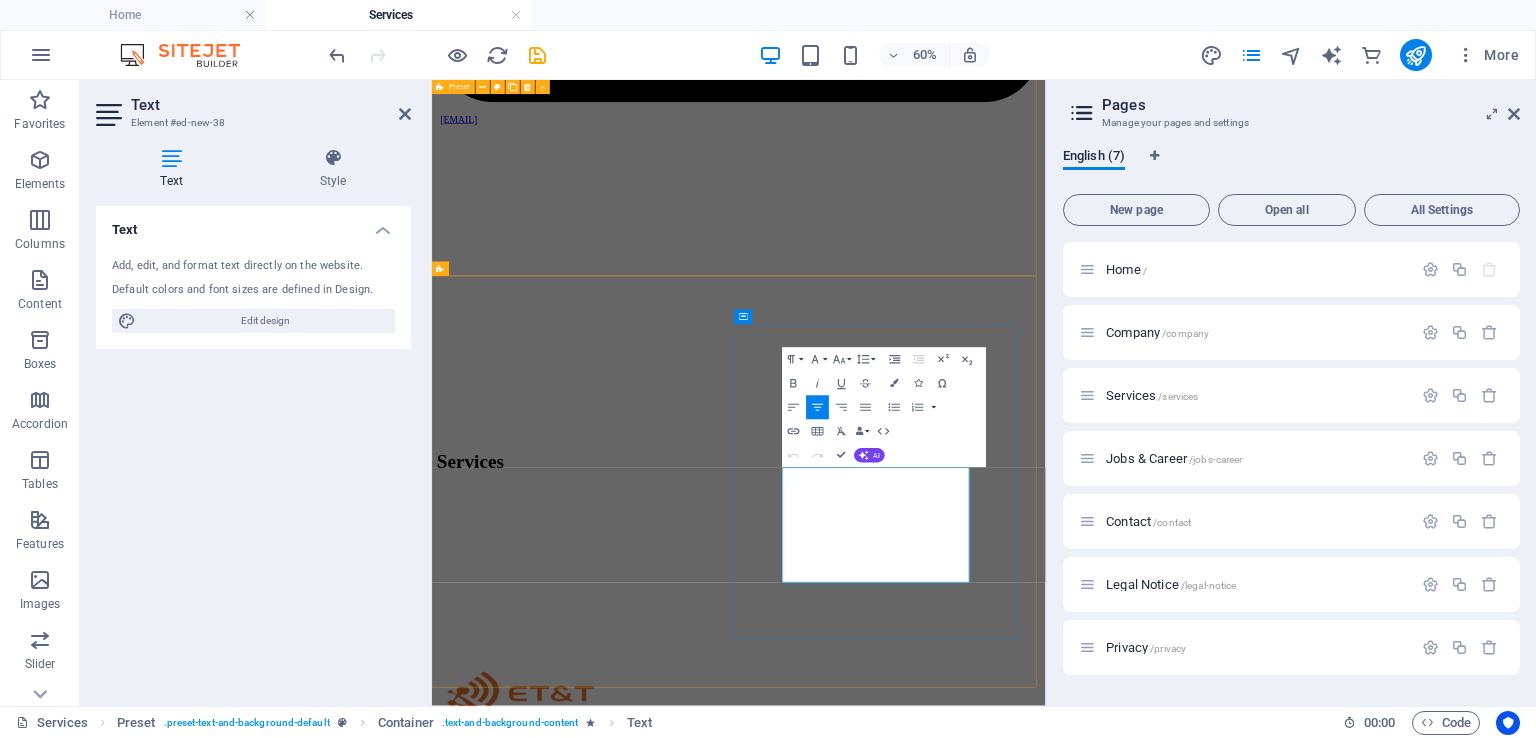 click on "We design, prototype, and install electronic systems tailored for specialised applications. From printed circuit board (PCB) design to embedded system integration, our services cover the full product development cycle, supporting industries such as manufacturing, education, energy, and automation." at bounding box center (943, 8884) 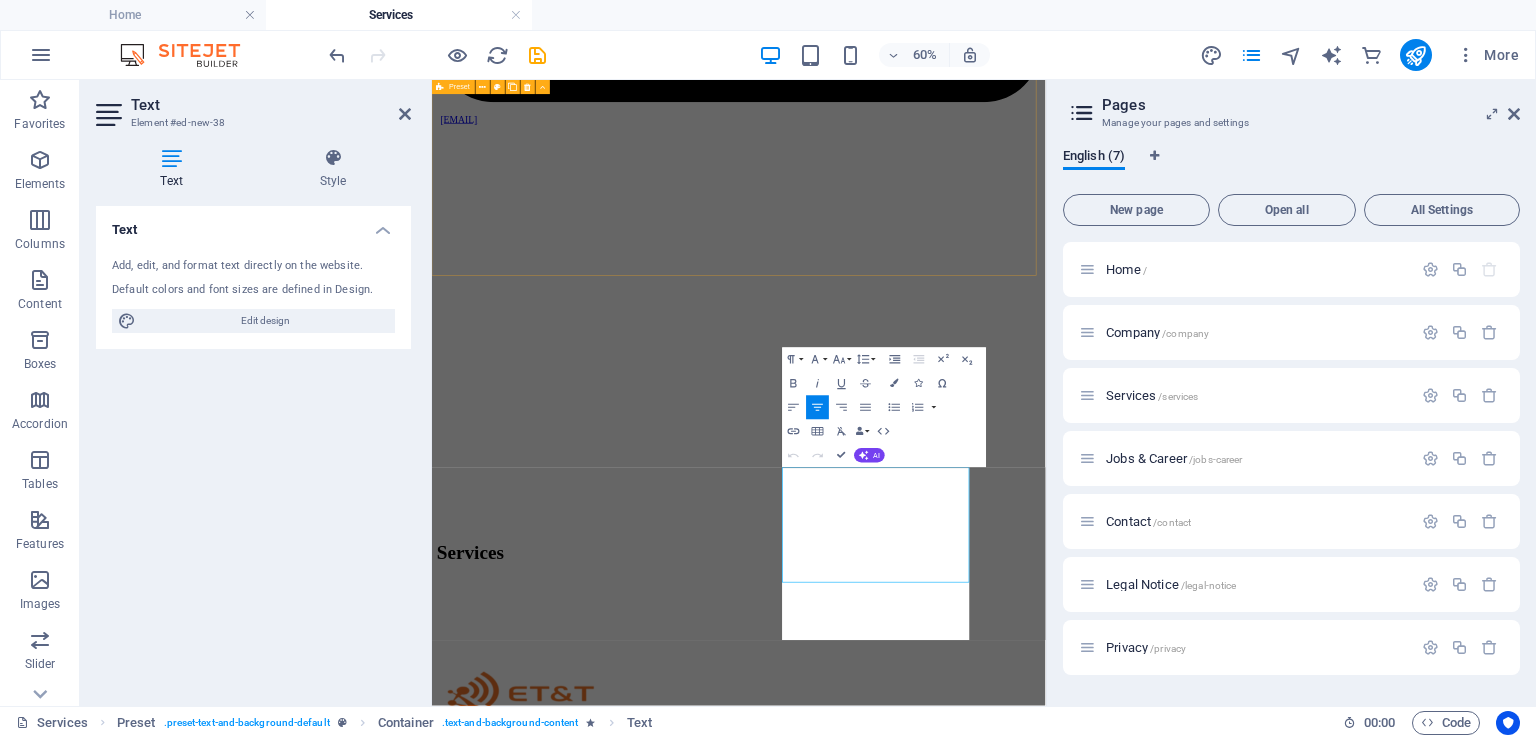 scroll, scrollTop: 7916, scrollLeft: 2, axis: both 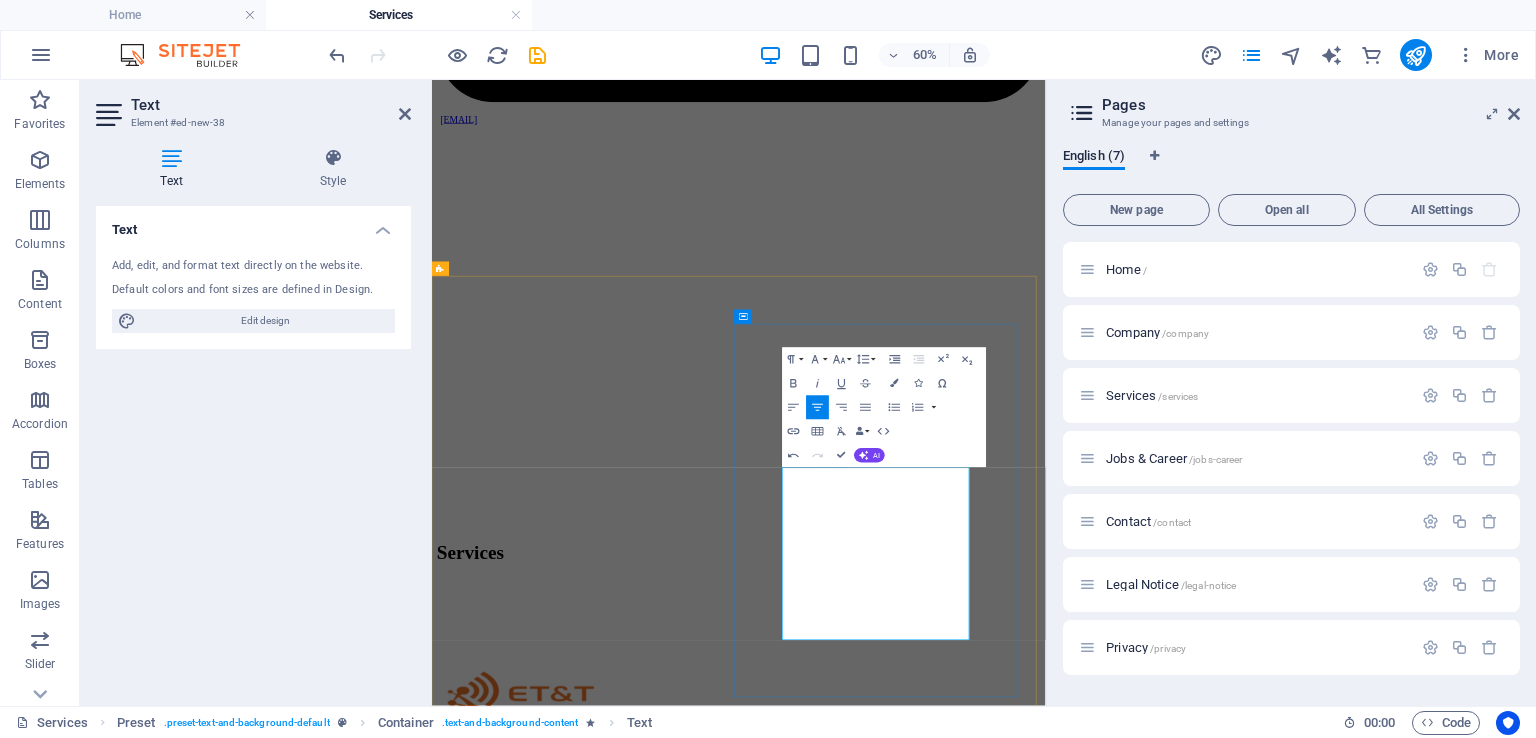 click on "We offer professional 3D printing services using a wide range of materials including PLA, ABS, TPU, and carbon fibre composites. Our capabilities support rapid prototyping, the production of functional enclosures, and the fabrication of custom components for engineering, electronics, and industrial applications. Whether for one-off designs or low-volume production, our 3D printing solutions deliver precision, speed, and flexibility across diverse use cases." at bounding box center (943, 9358) 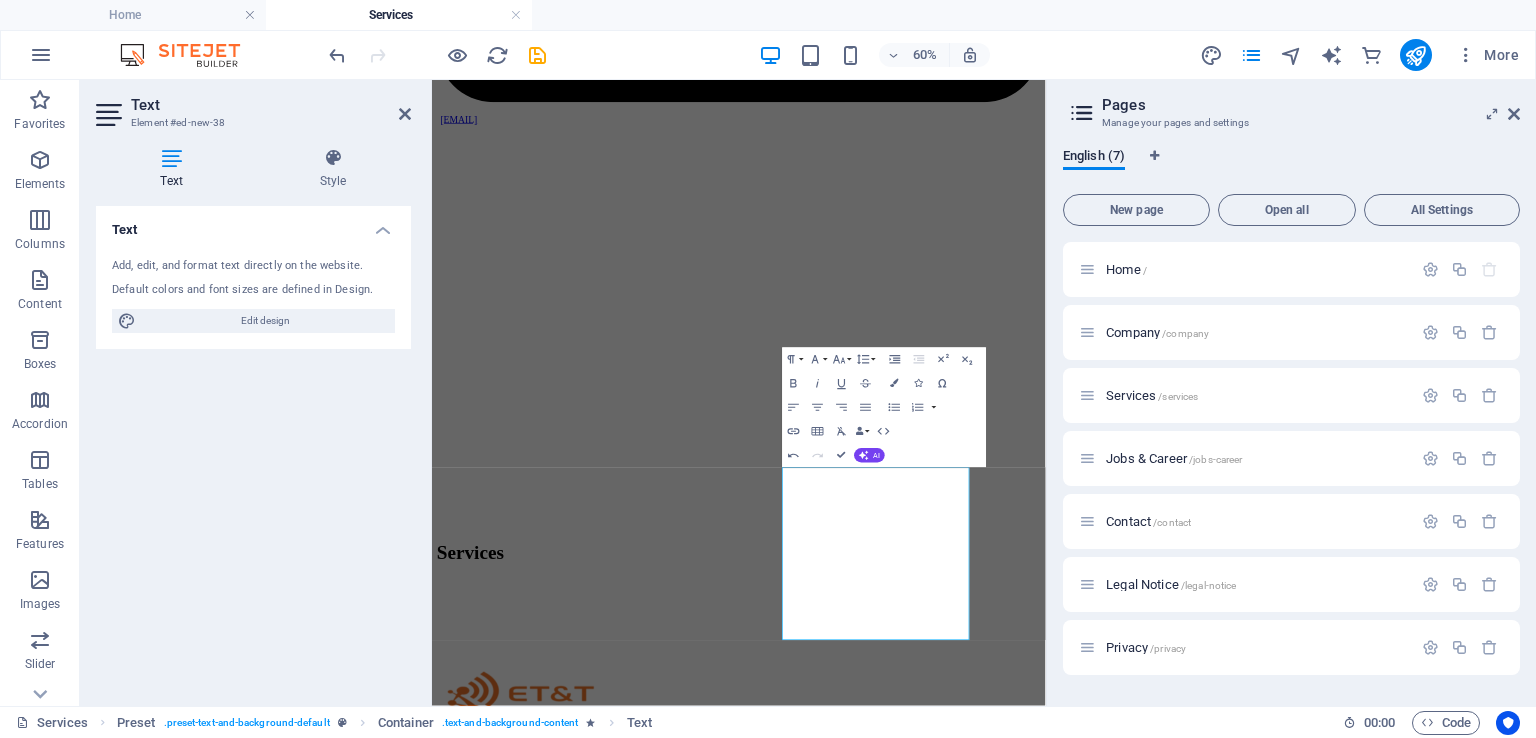 click at bounding box center (943, 8329) 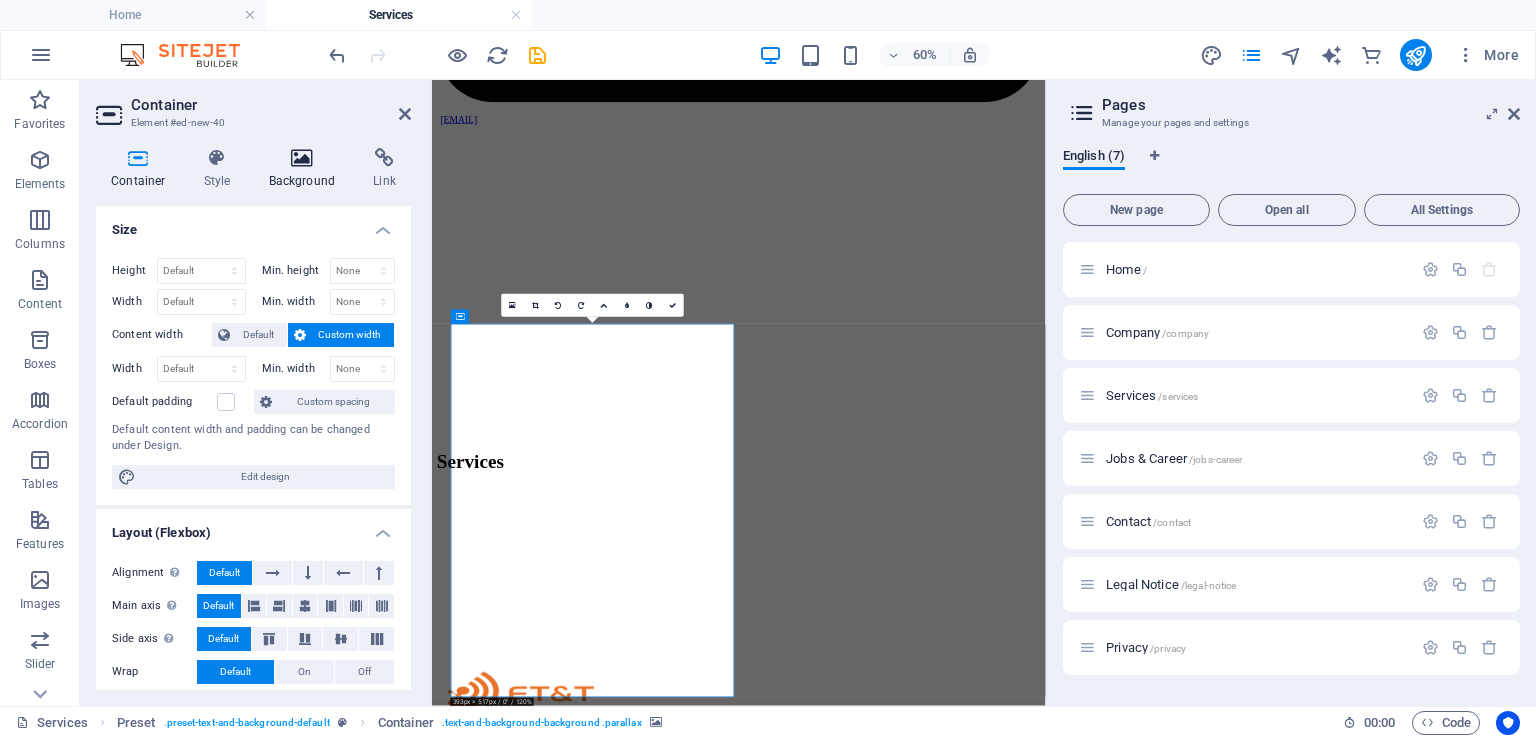click at bounding box center [302, 158] 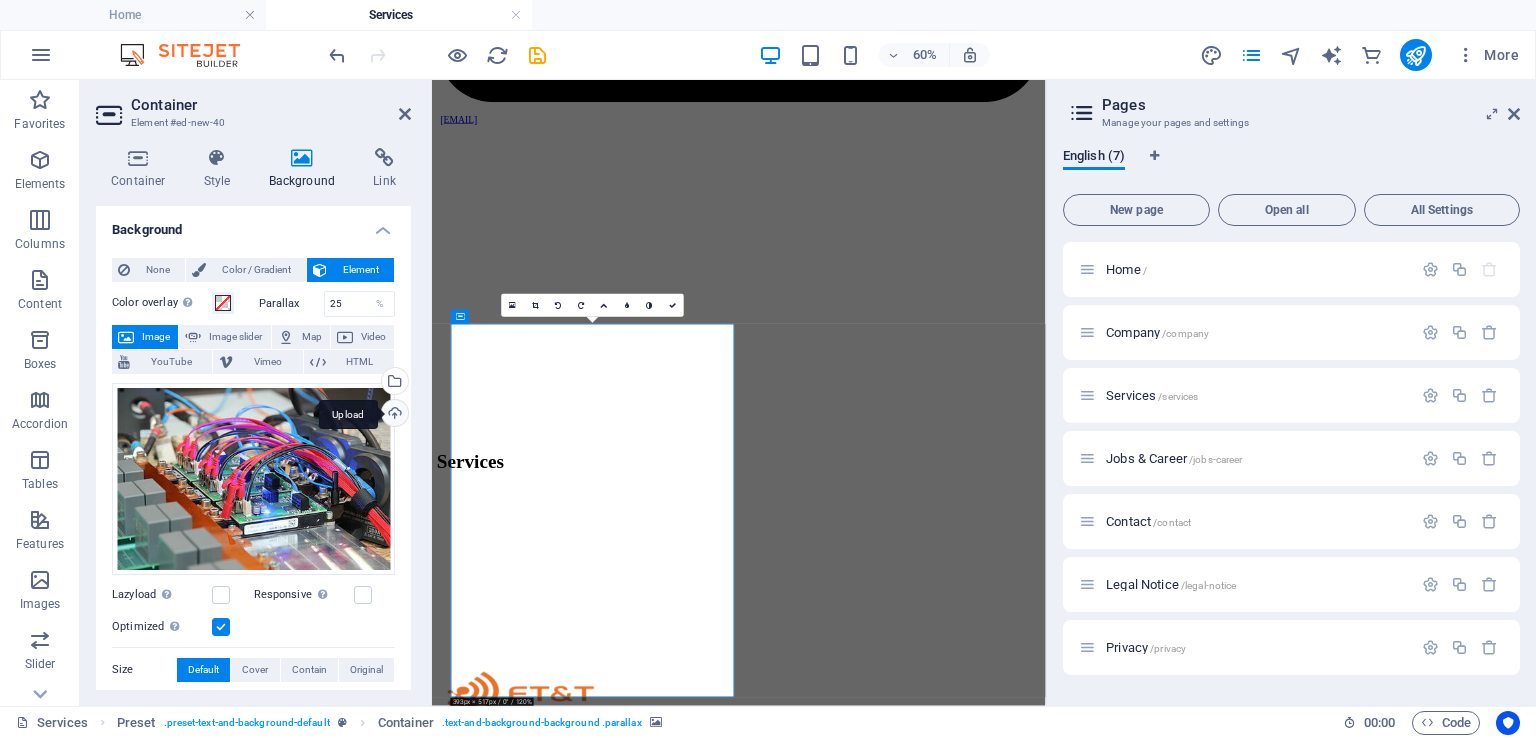 click on "Upload" at bounding box center (393, 415) 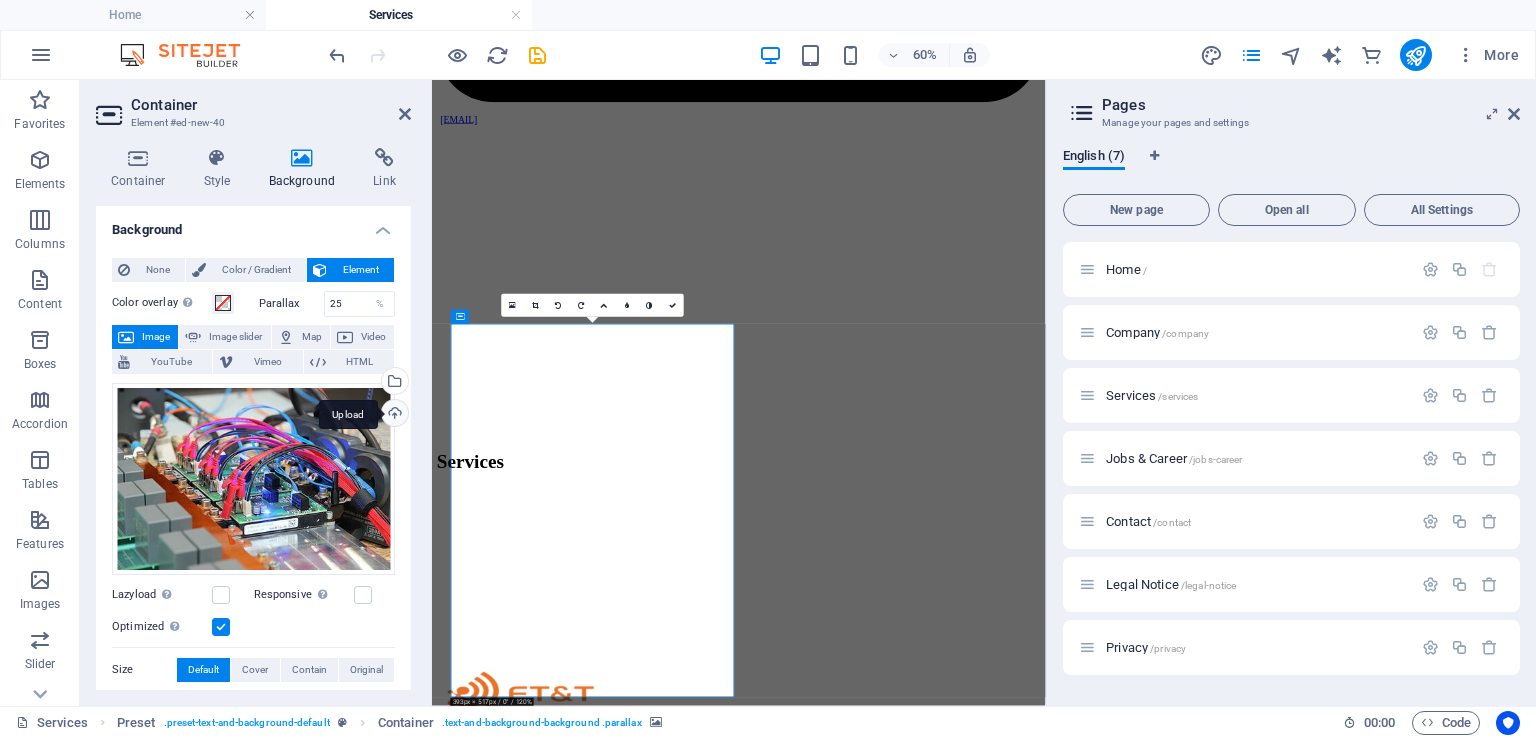 click on "Upload" at bounding box center [393, 415] 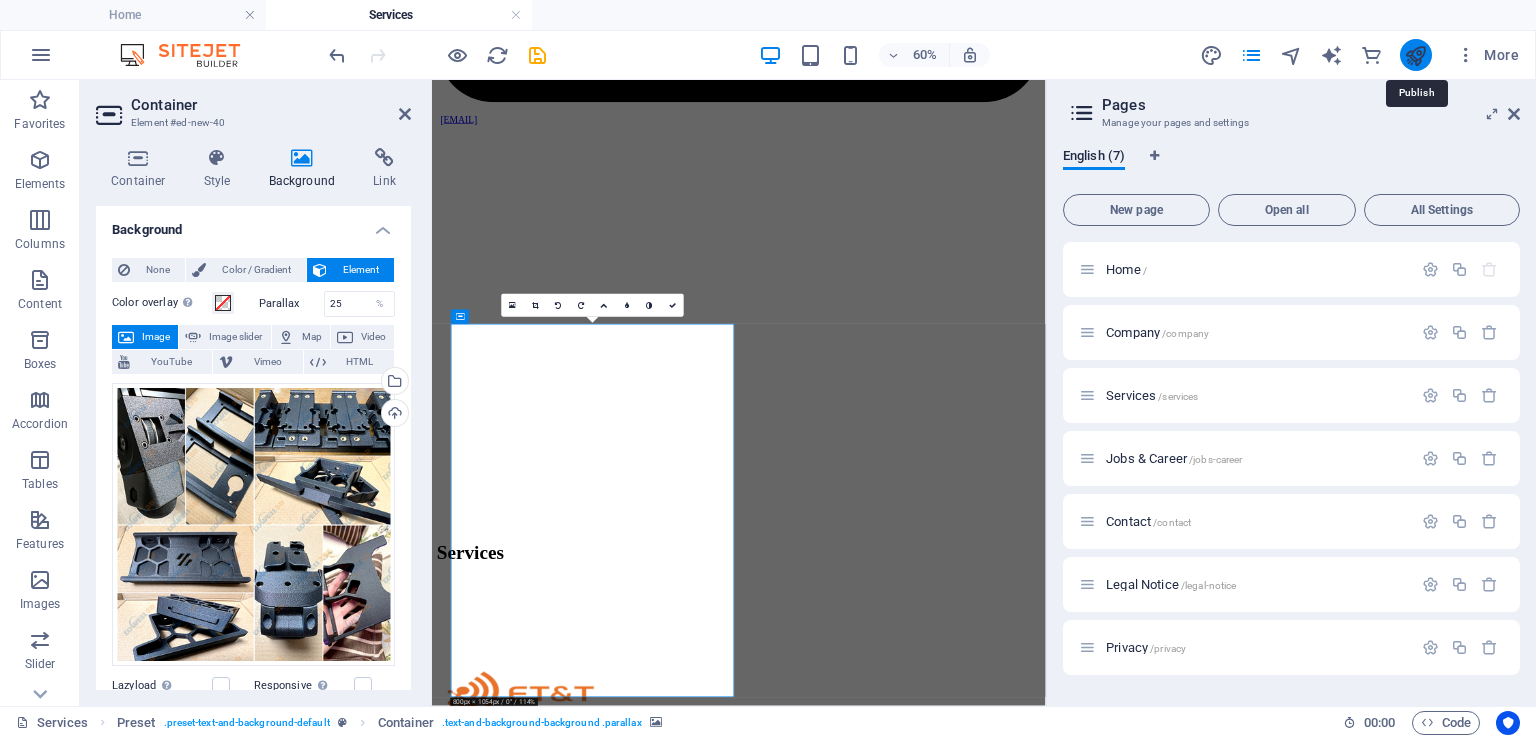 click at bounding box center (1415, 55) 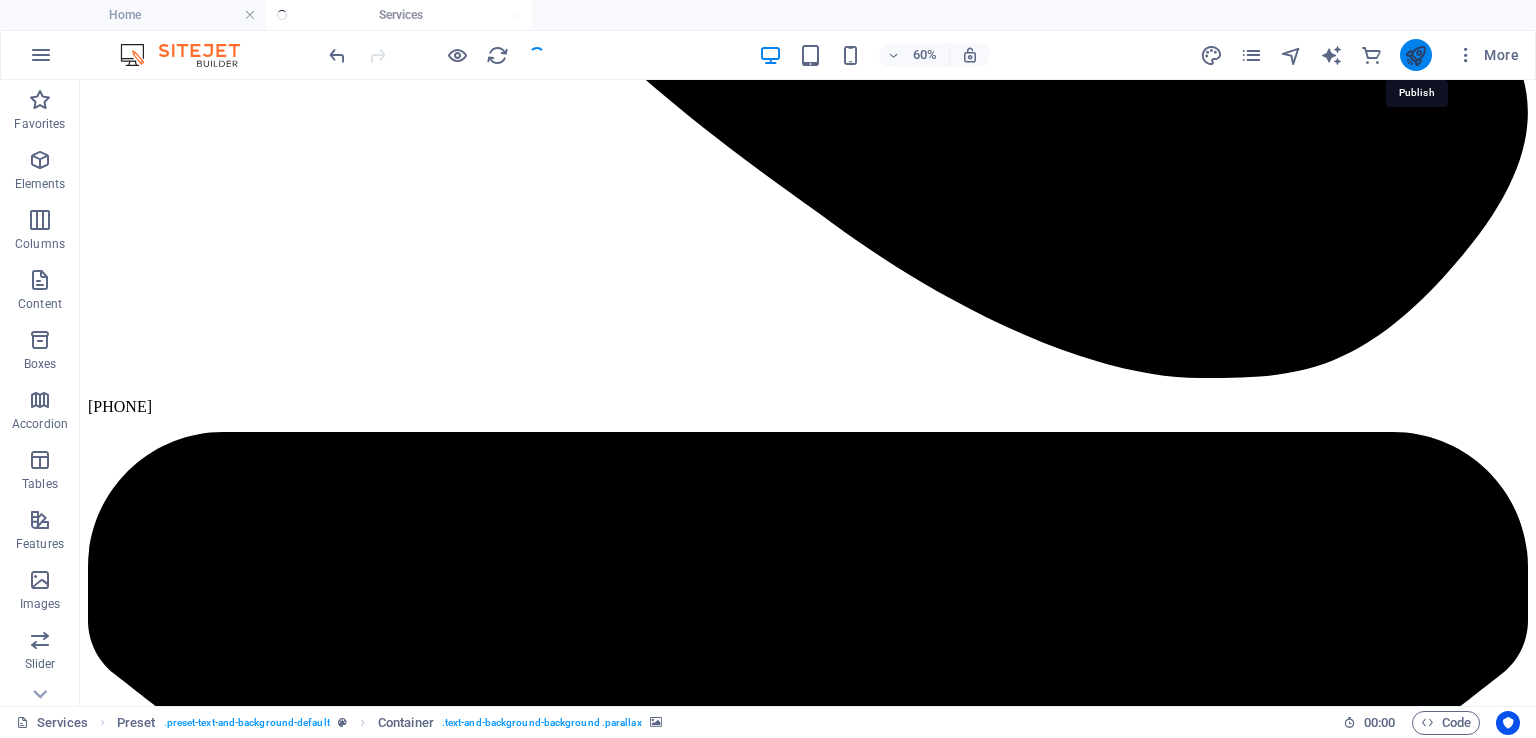 scroll, scrollTop: 3316, scrollLeft: 0, axis: vertical 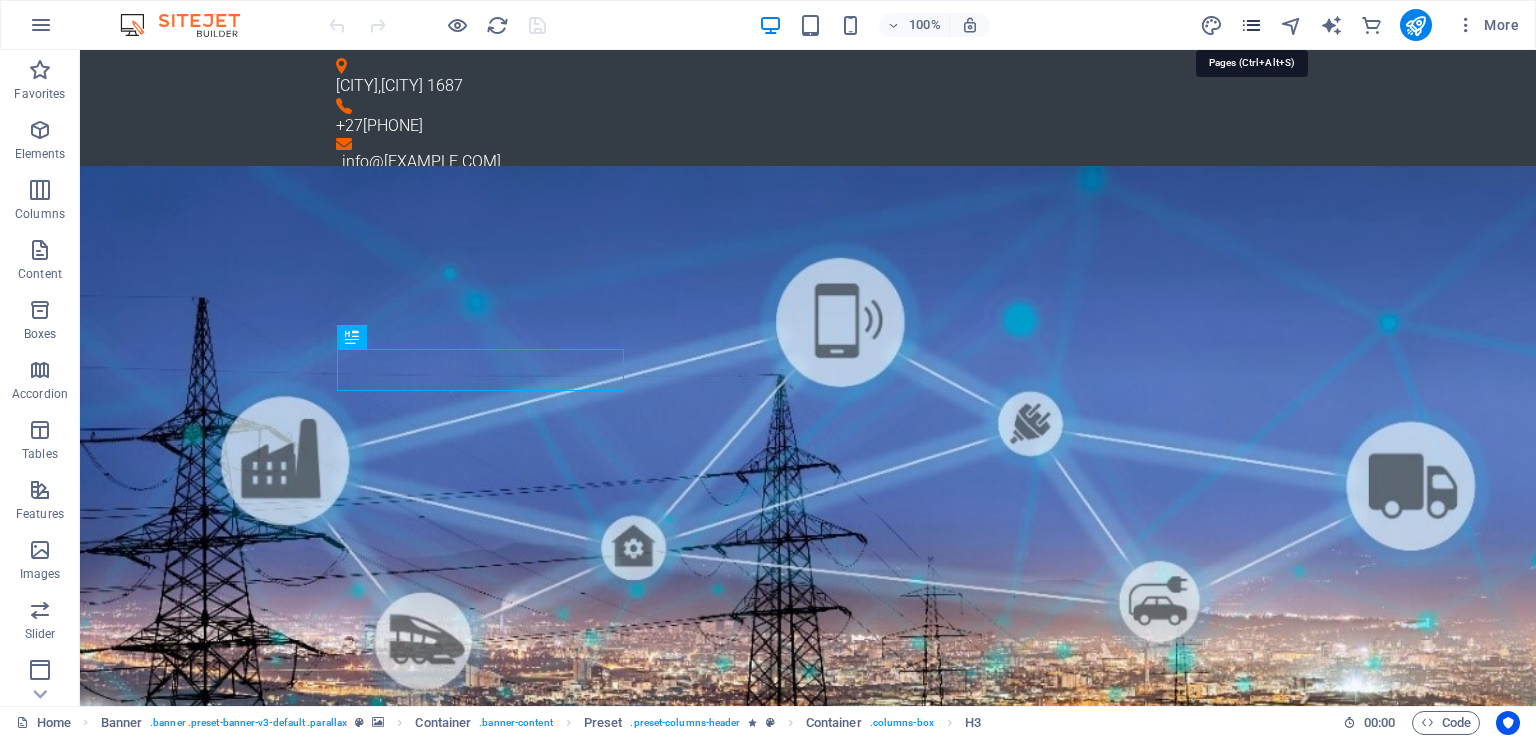 click at bounding box center [1251, 25] 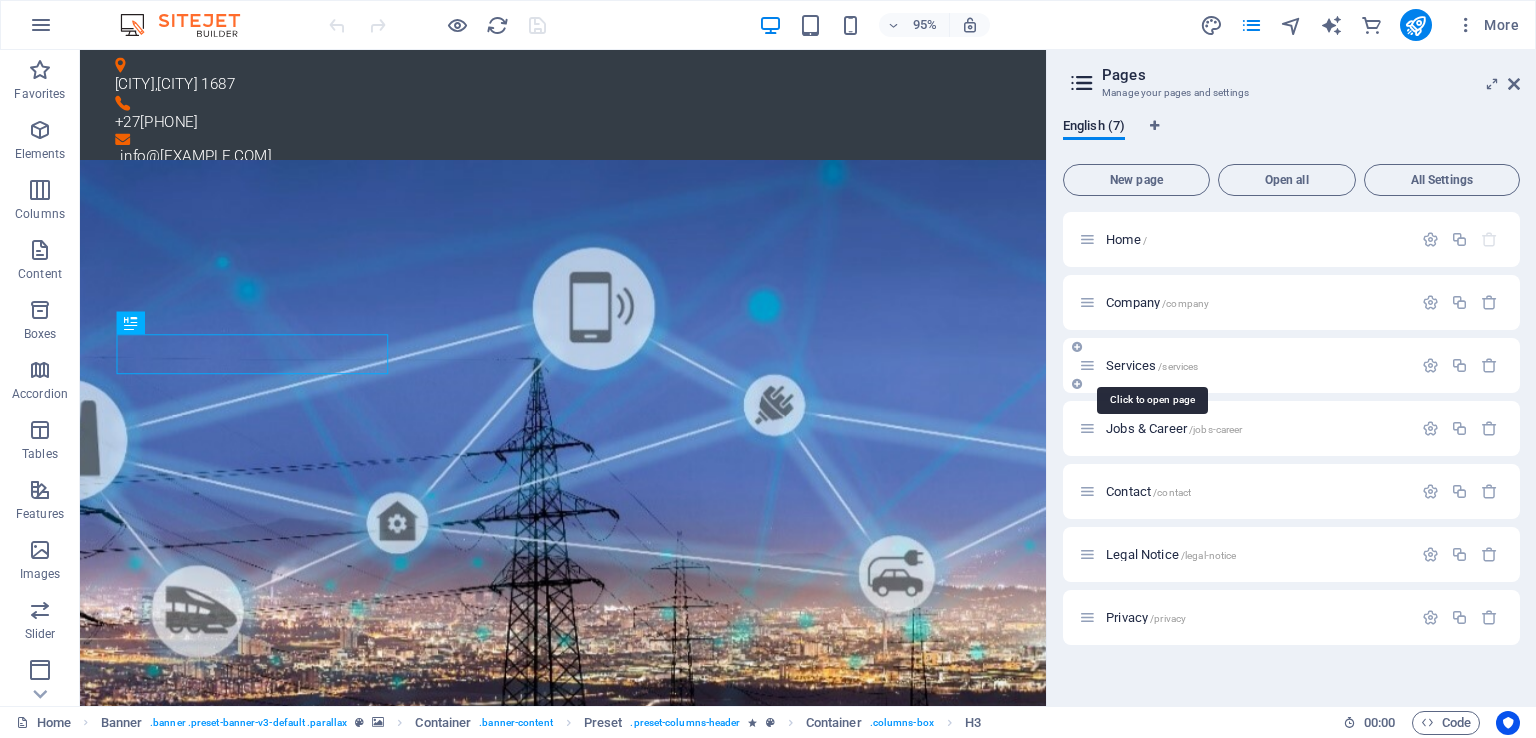 click on "Services /services" at bounding box center [1152, 365] 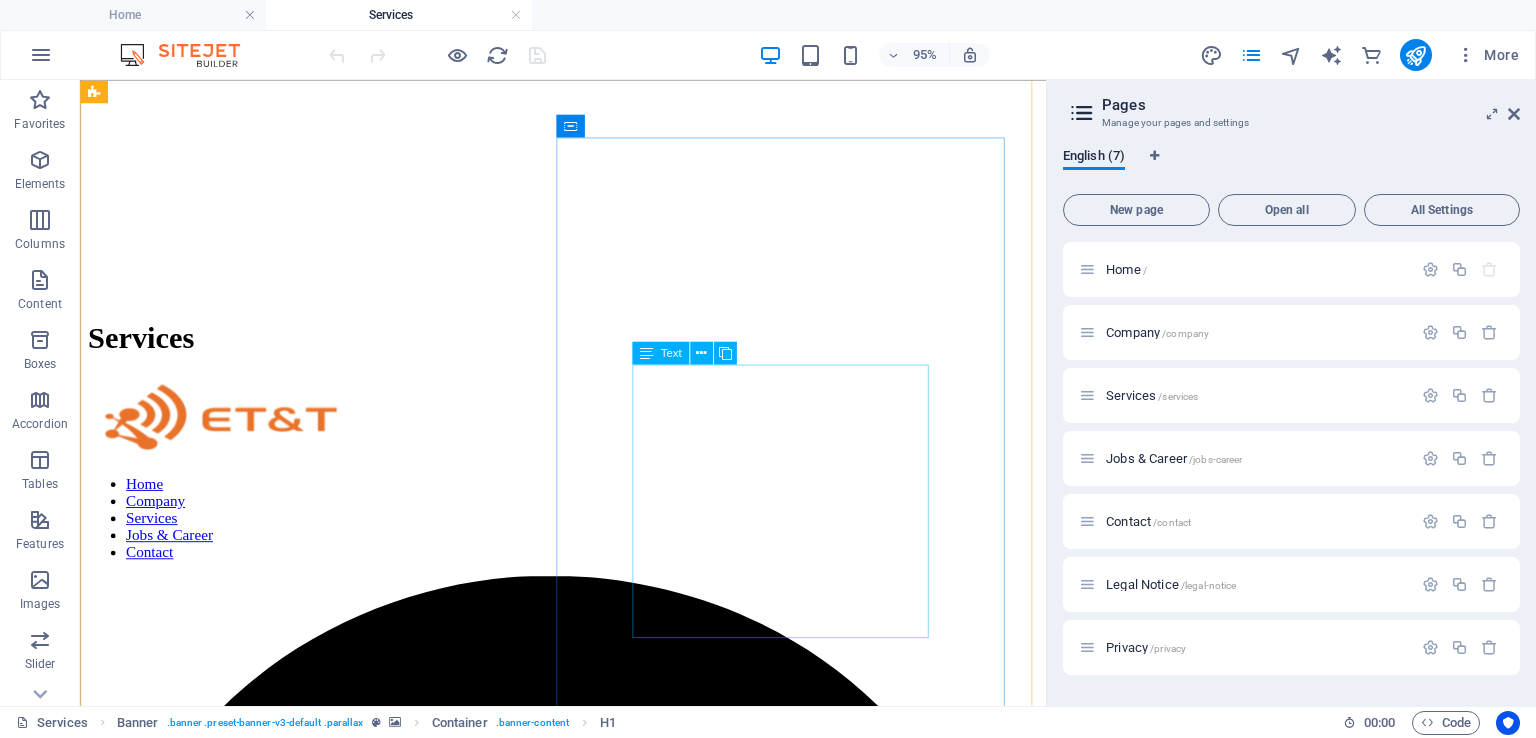 scroll, scrollTop: 3687, scrollLeft: 0, axis: vertical 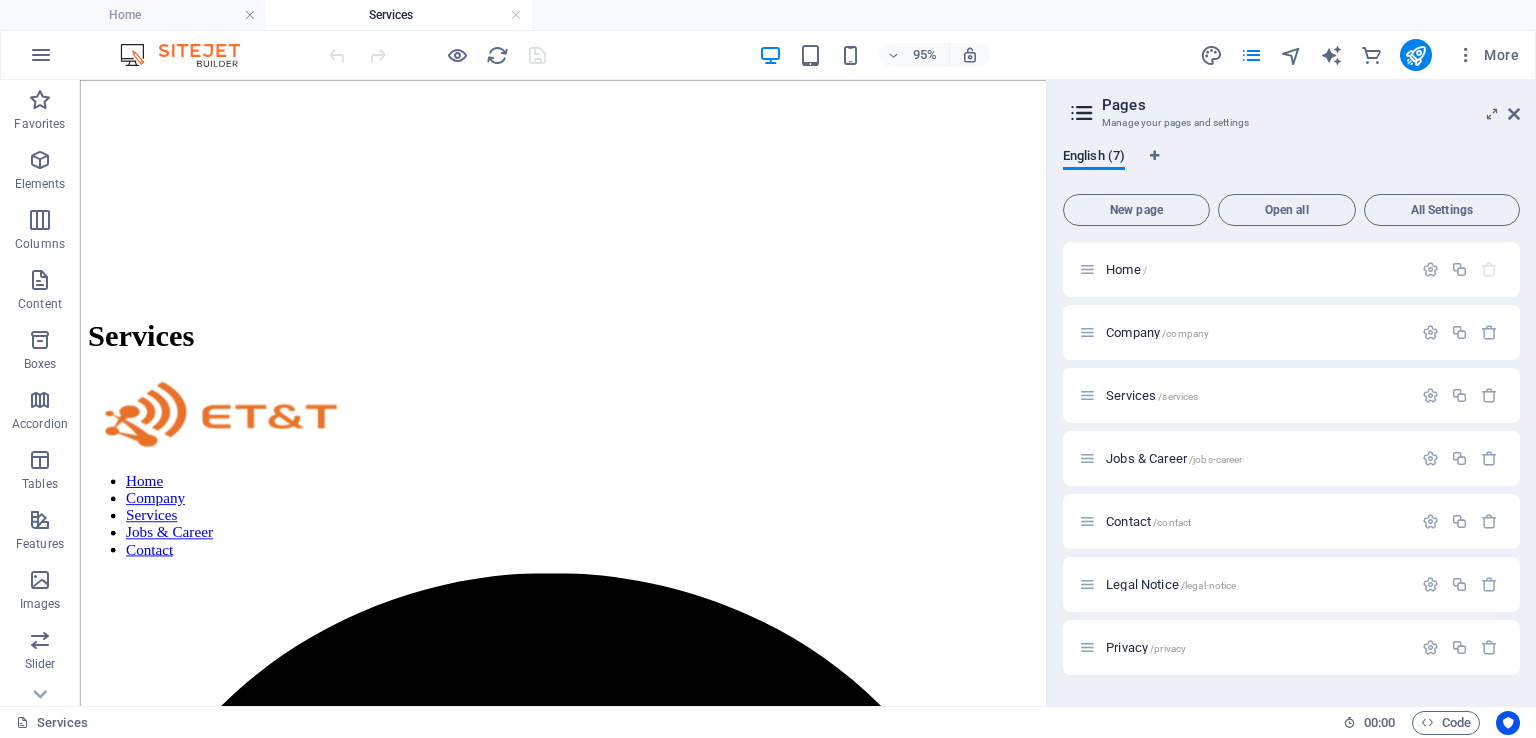 click at bounding box center (588, 7345) 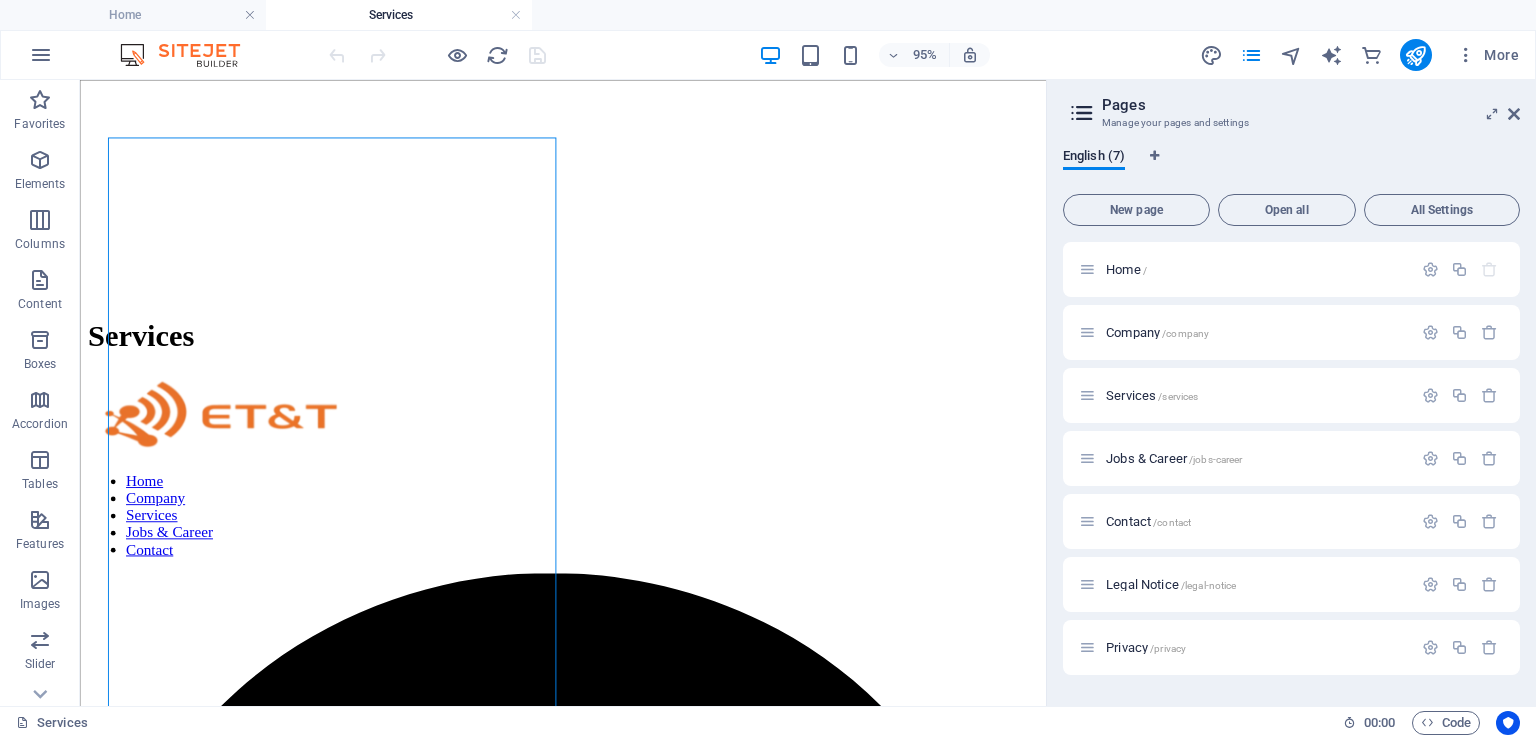 click at bounding box center [588, 7345] 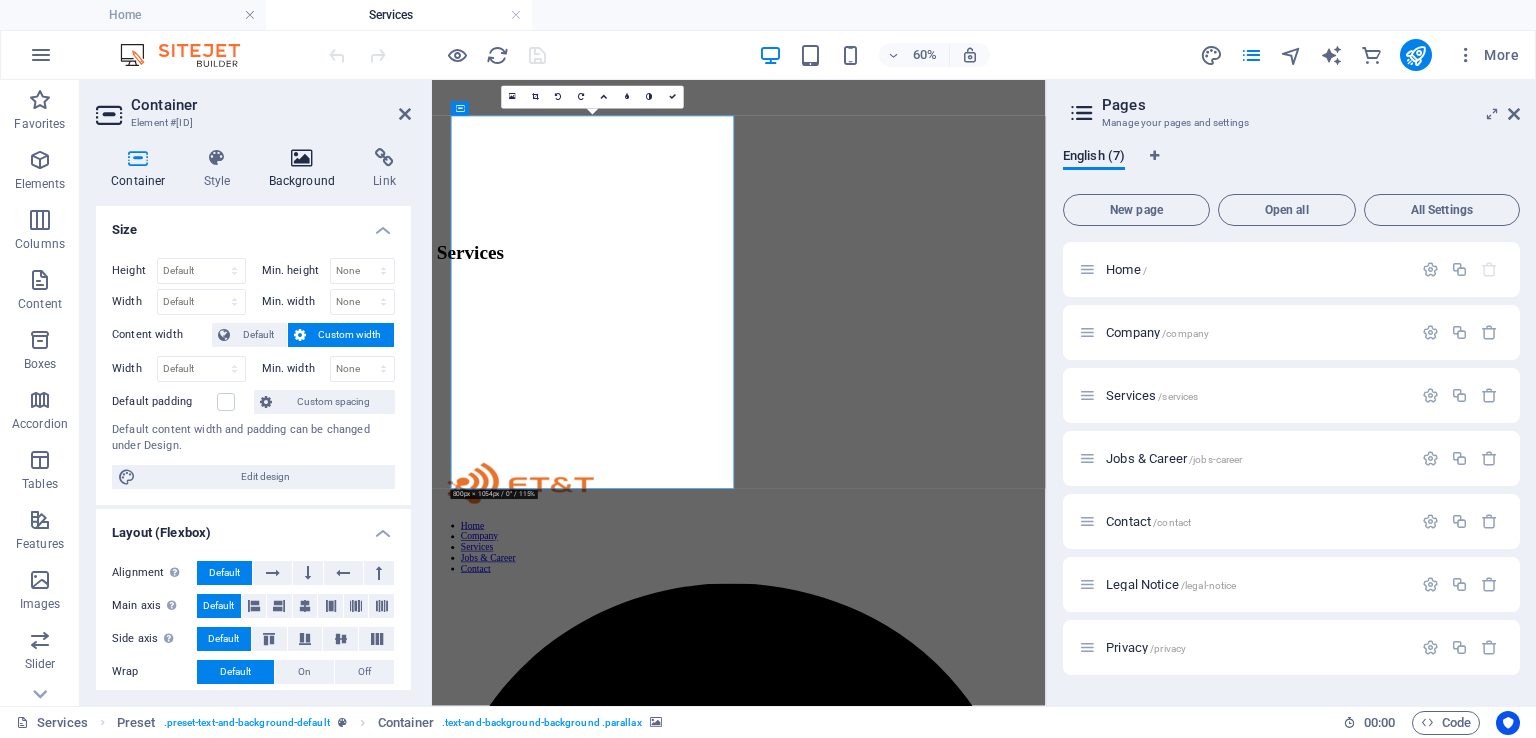 click on "Background" at bounding box center [306, 169] 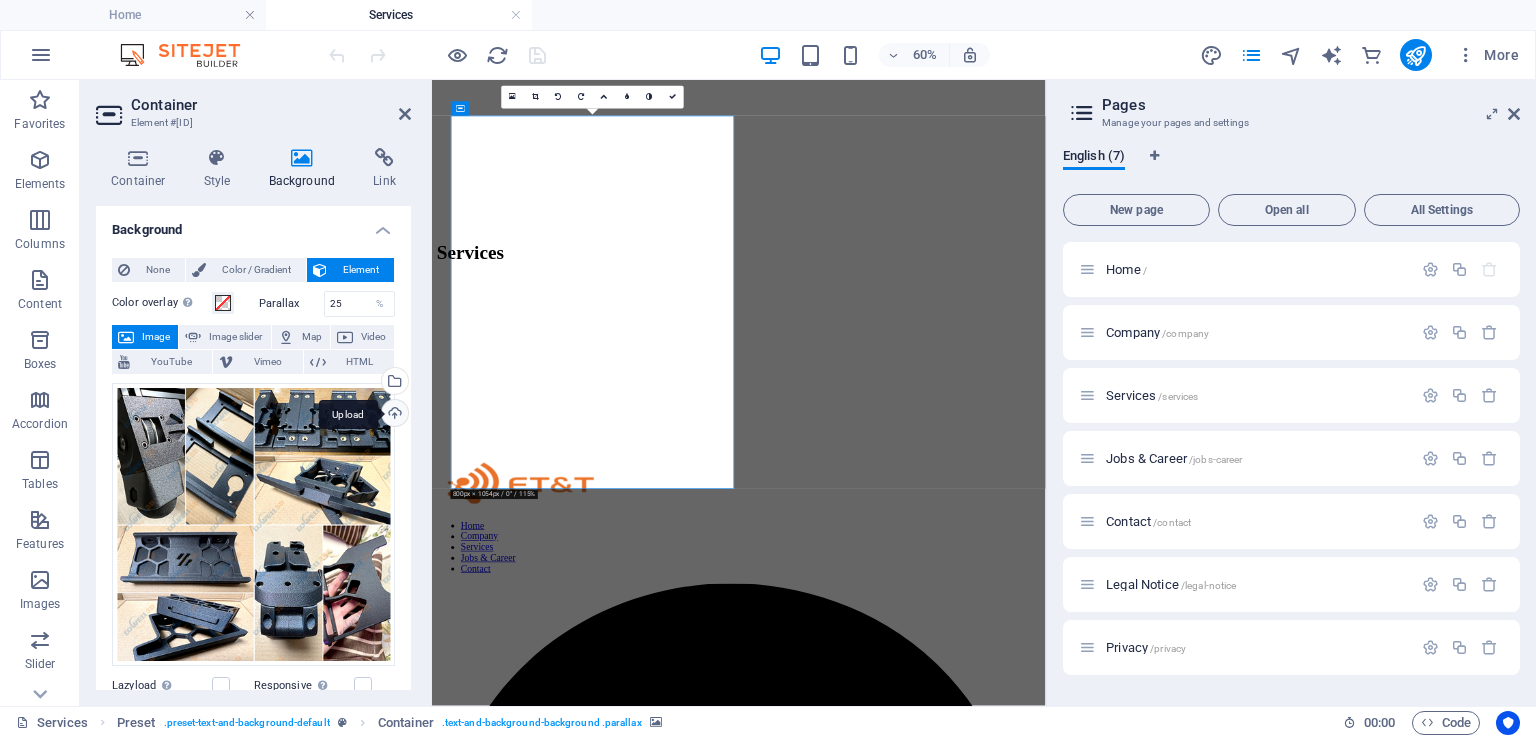 click on "Upload" at bounding box center [393, 415] 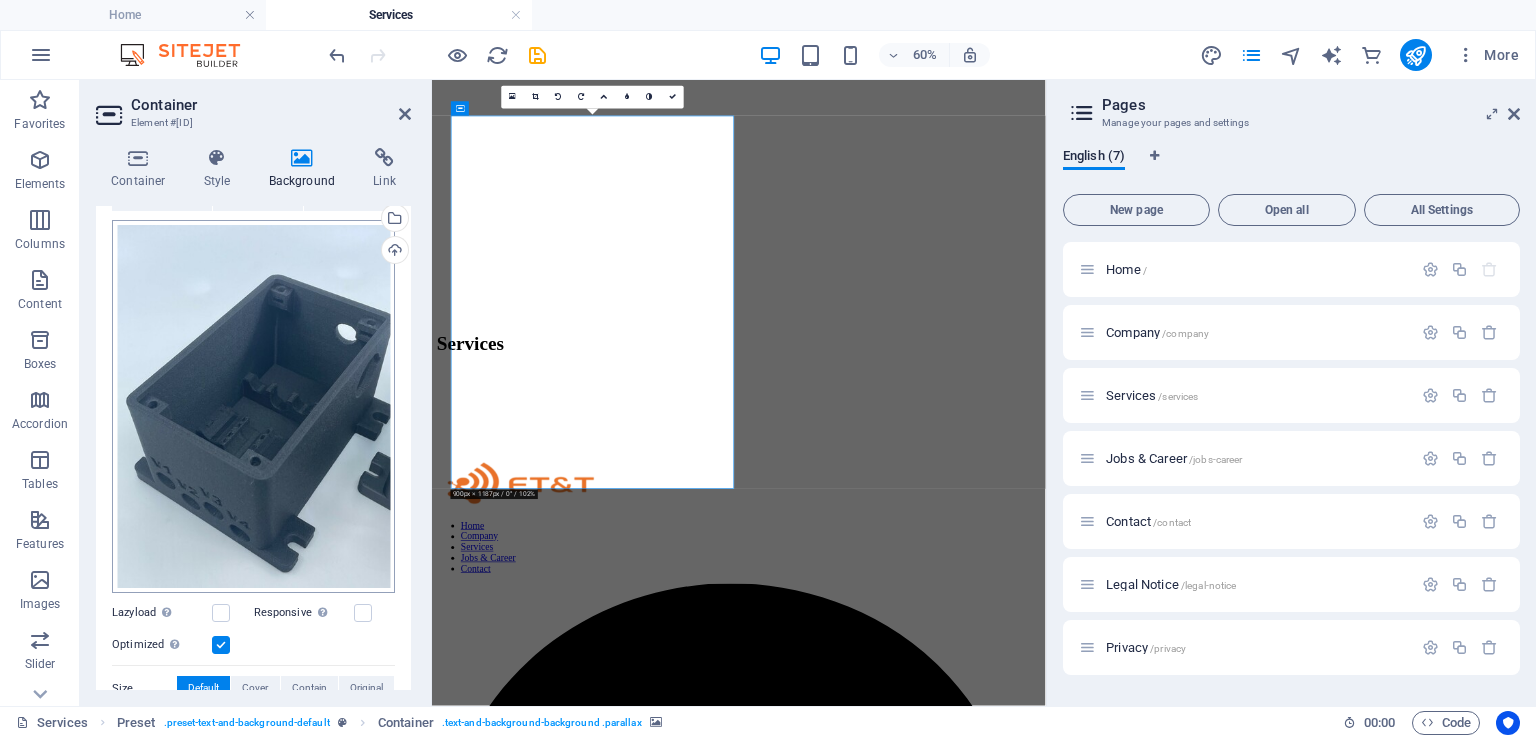 scroll, scrollTop: 162, scrollLeft: 0, axis: vertical 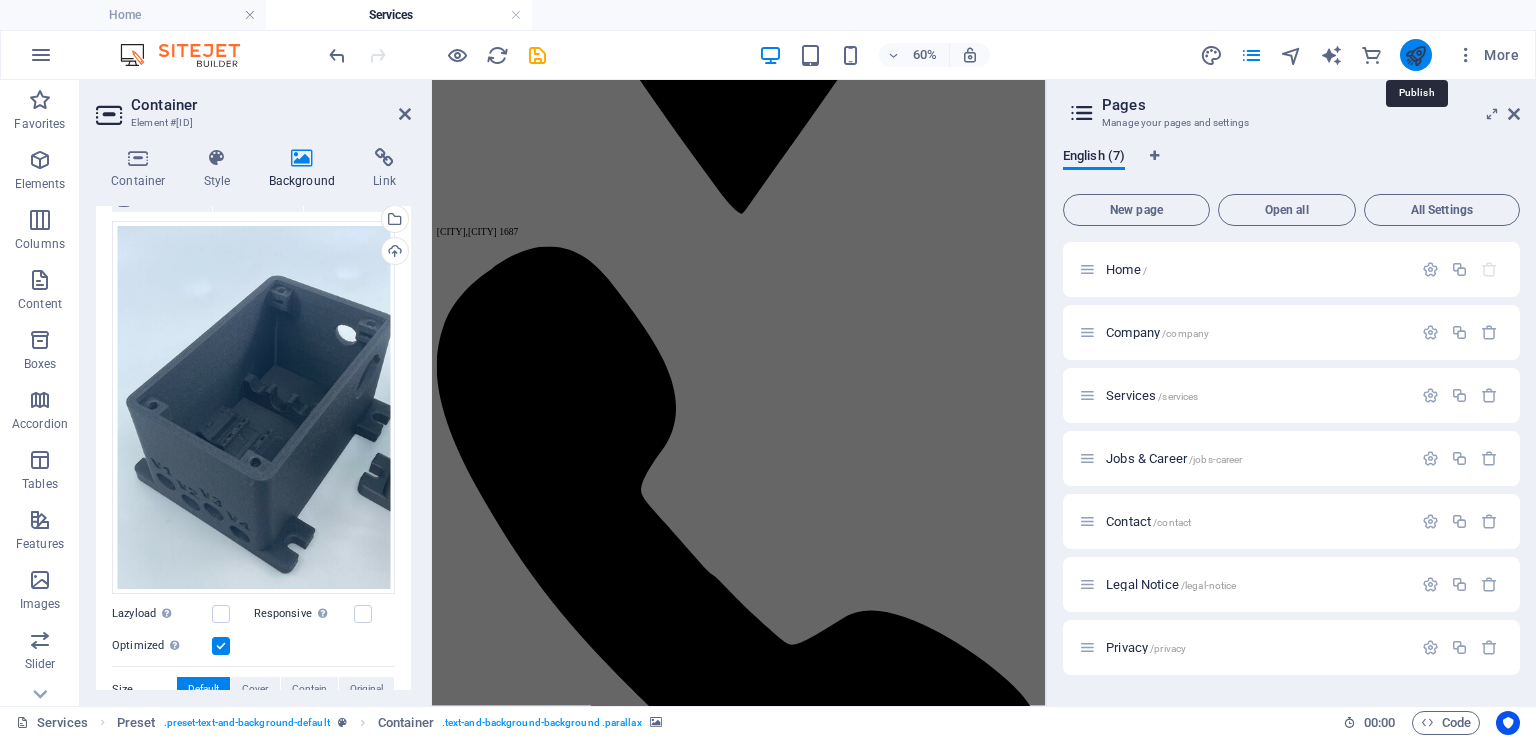 click at bounding box center [1415, 55] 